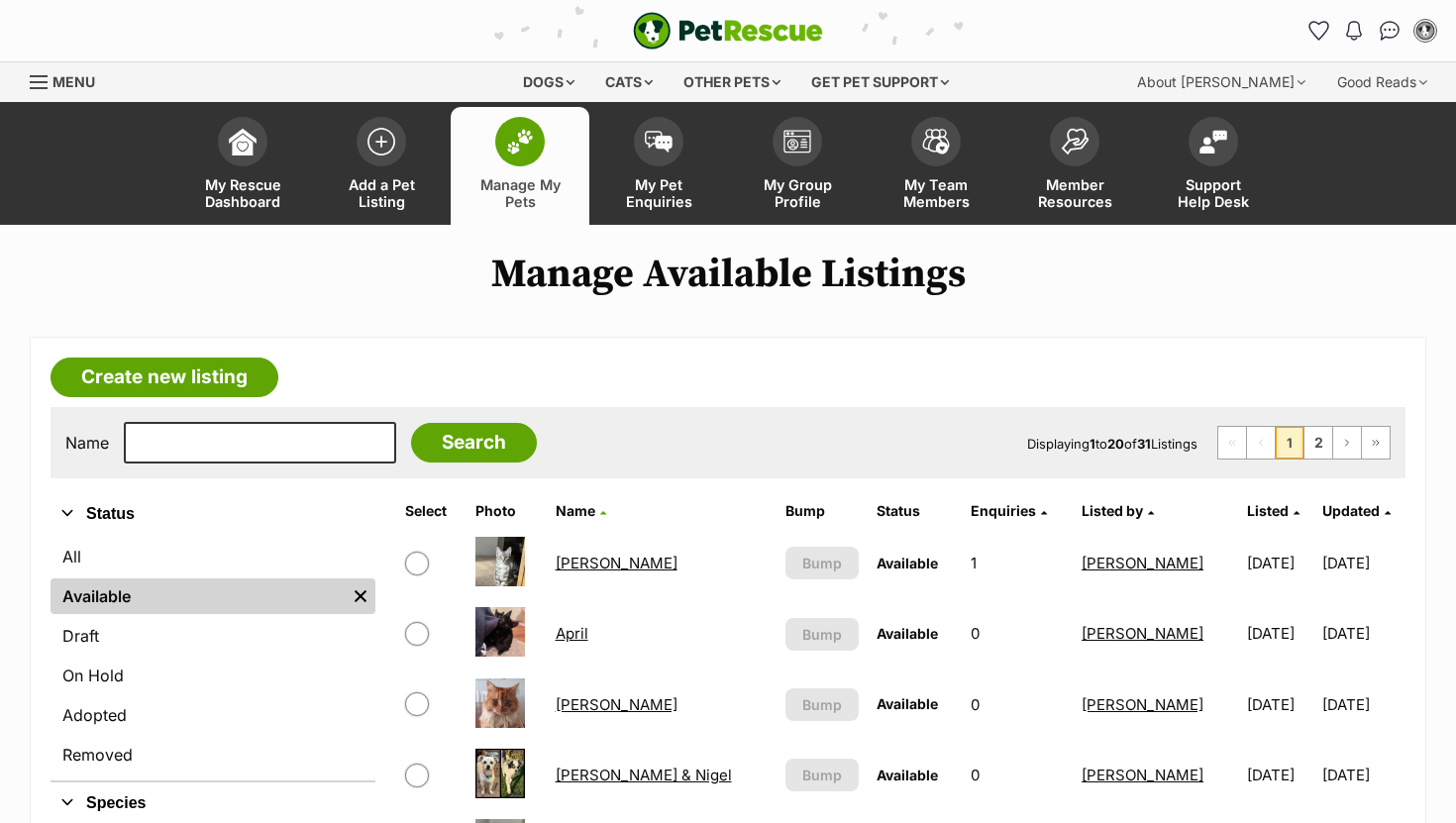 scroll, scrollTop: 718, scrollLeft: 0, axis: vertical 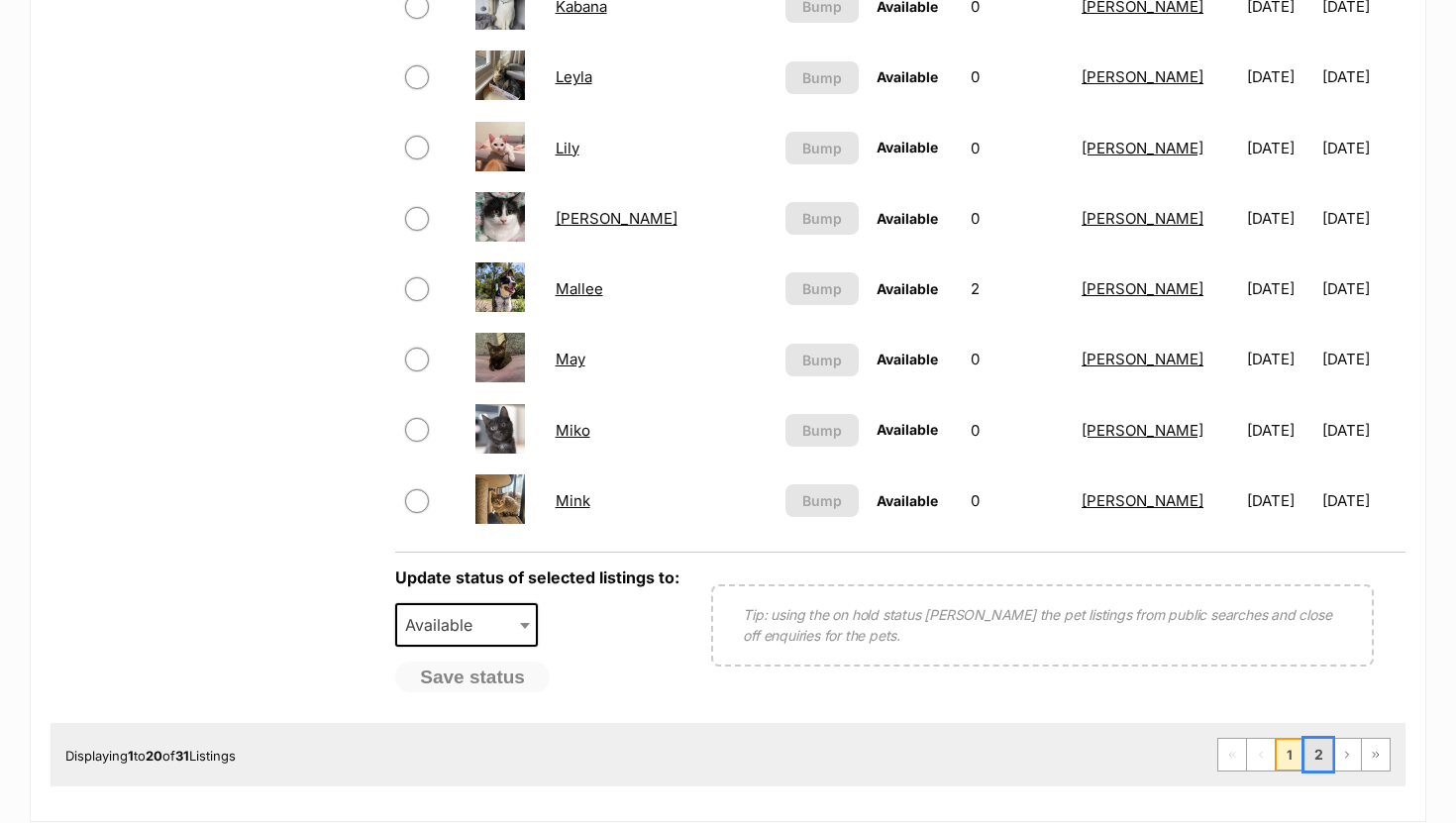 click on "2" at bounding box center [1318, 755] 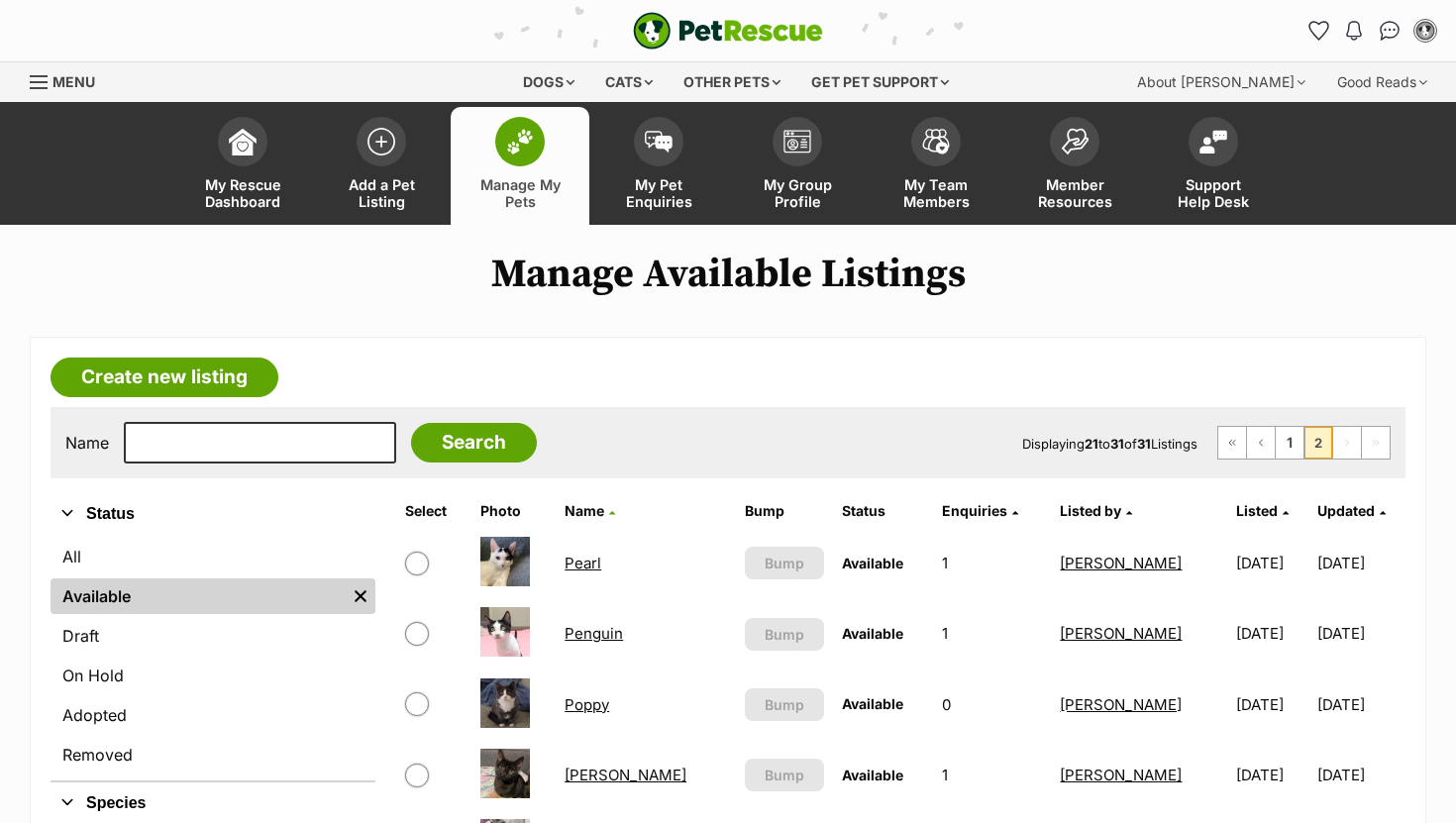 scroll, scrollTop: 0, scrollLeft: 0, axis: both 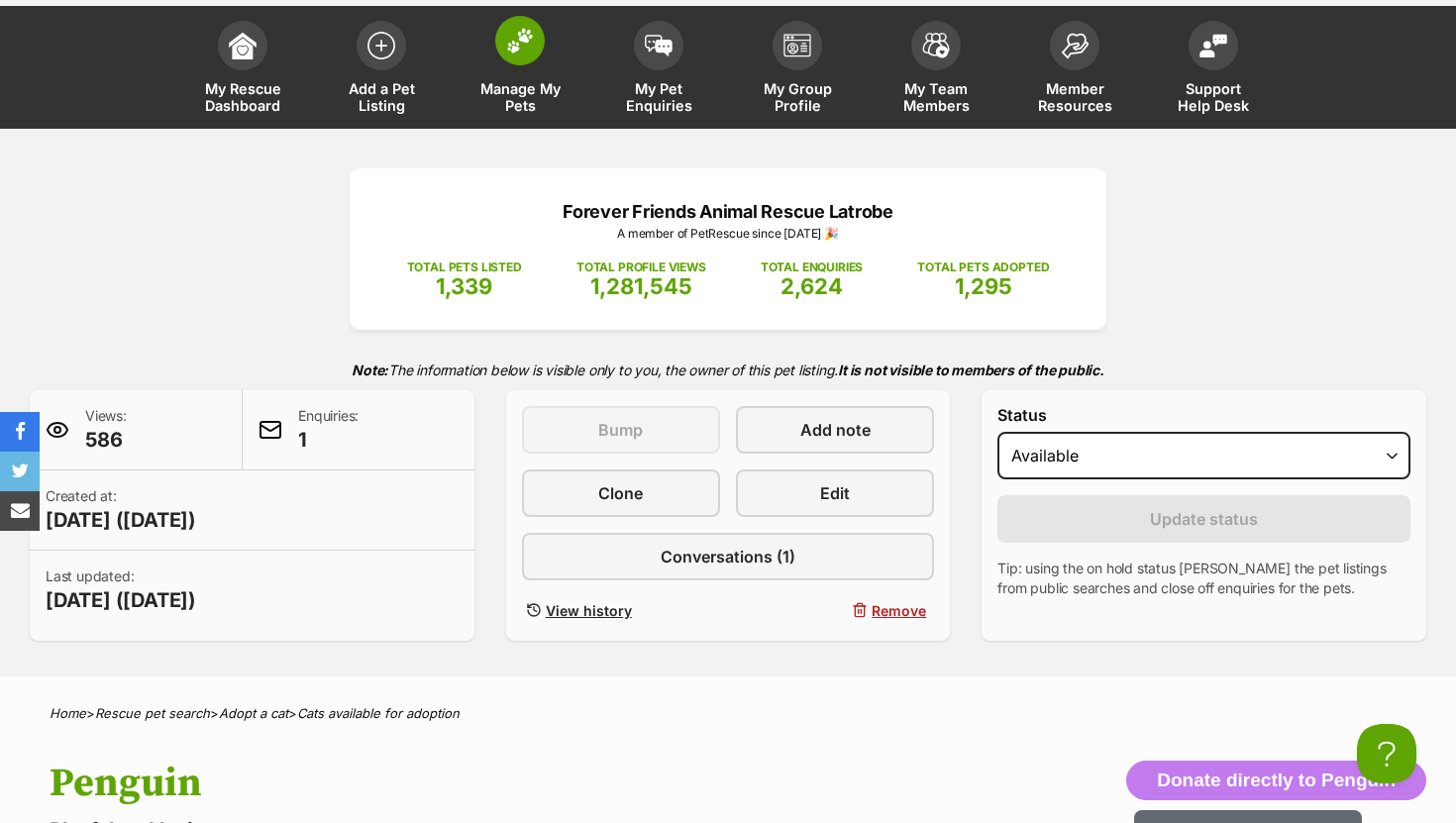click at bounding box center (520, 41) 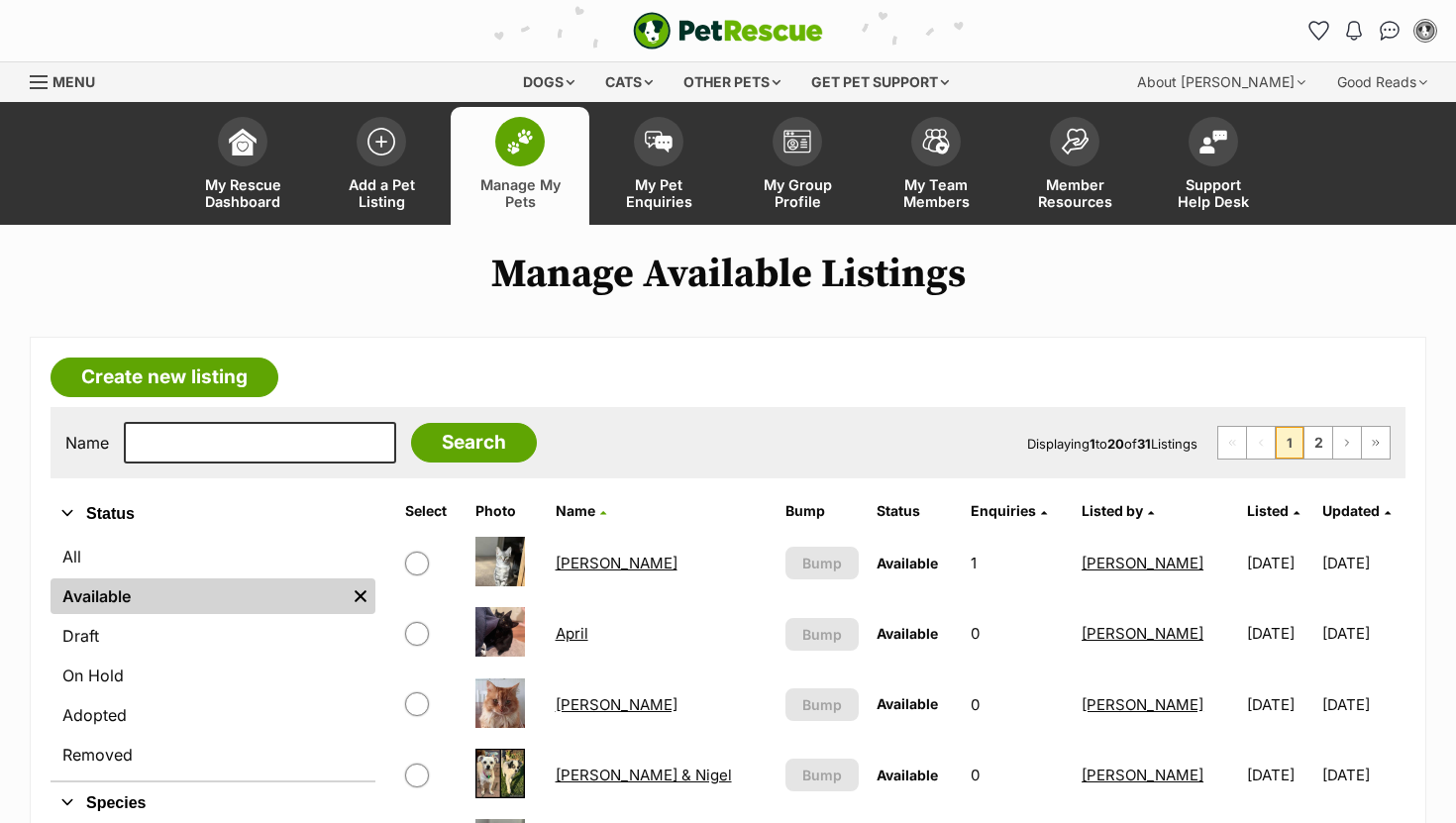 scroll, scrollTop: 0, scrollLeft: 0, axis: both 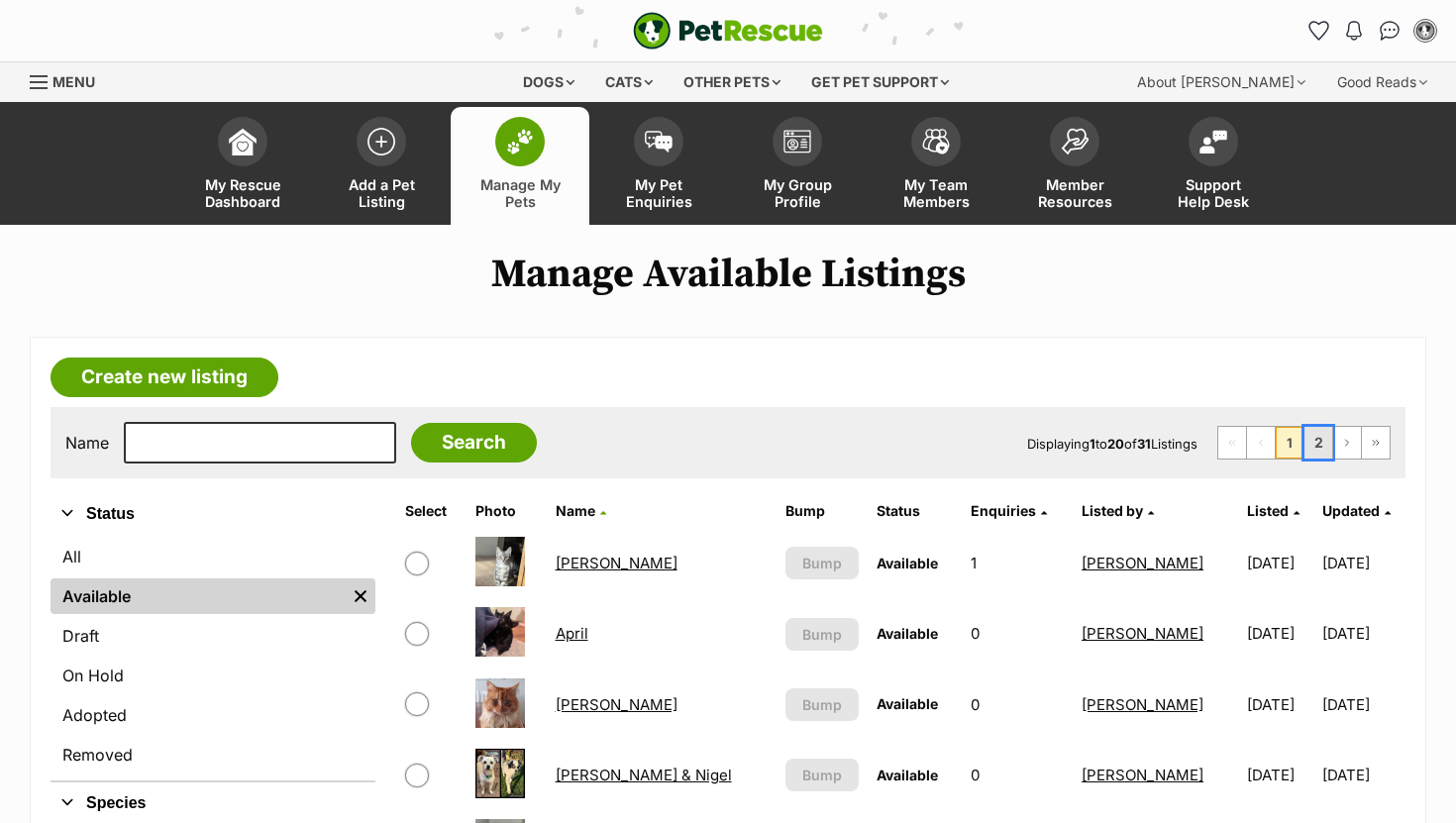 click on "2" at bounding box center (1318, 443) 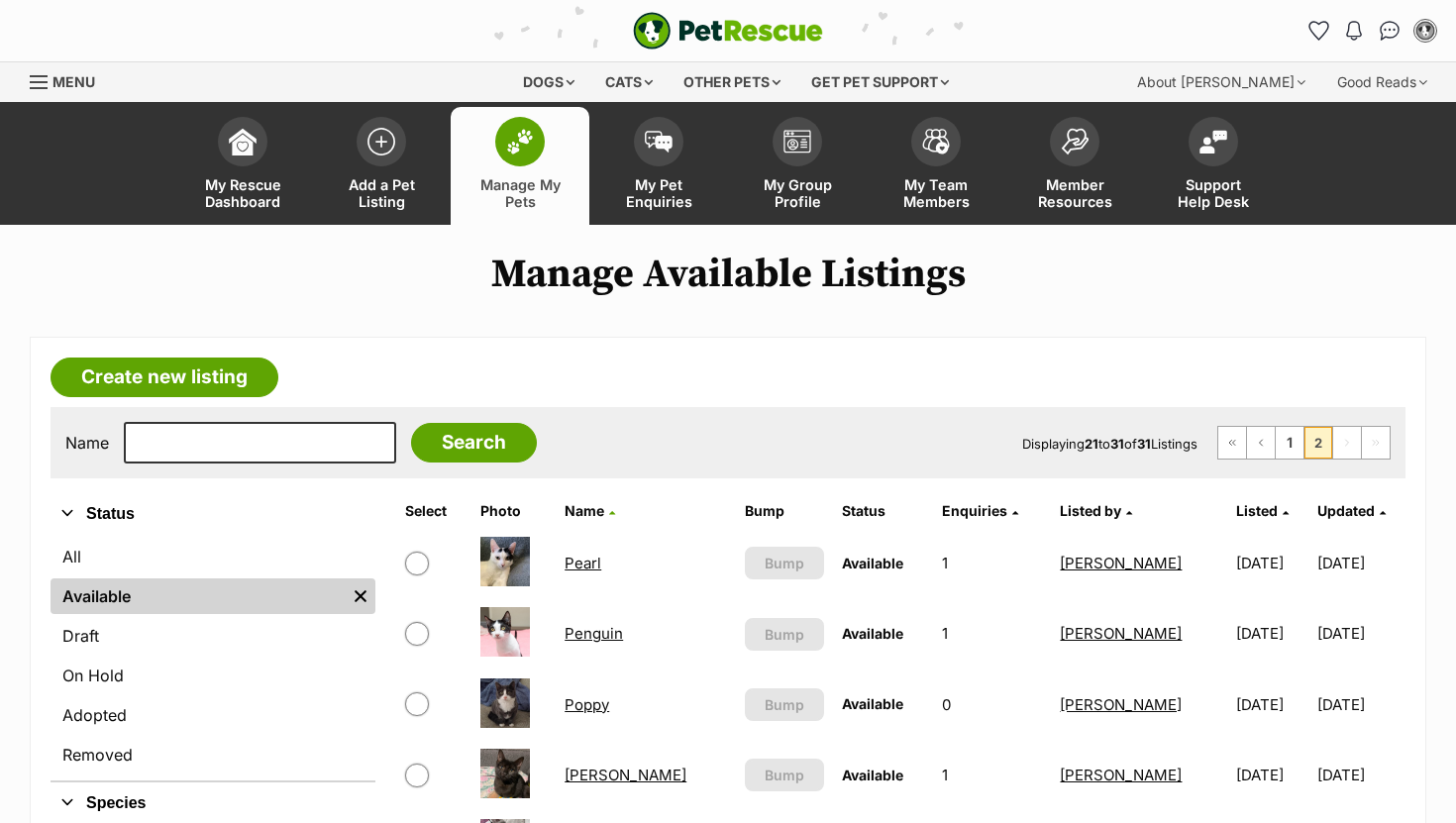 scroll, scrollTop: 1, scrollLeft: 0, axis: vertical 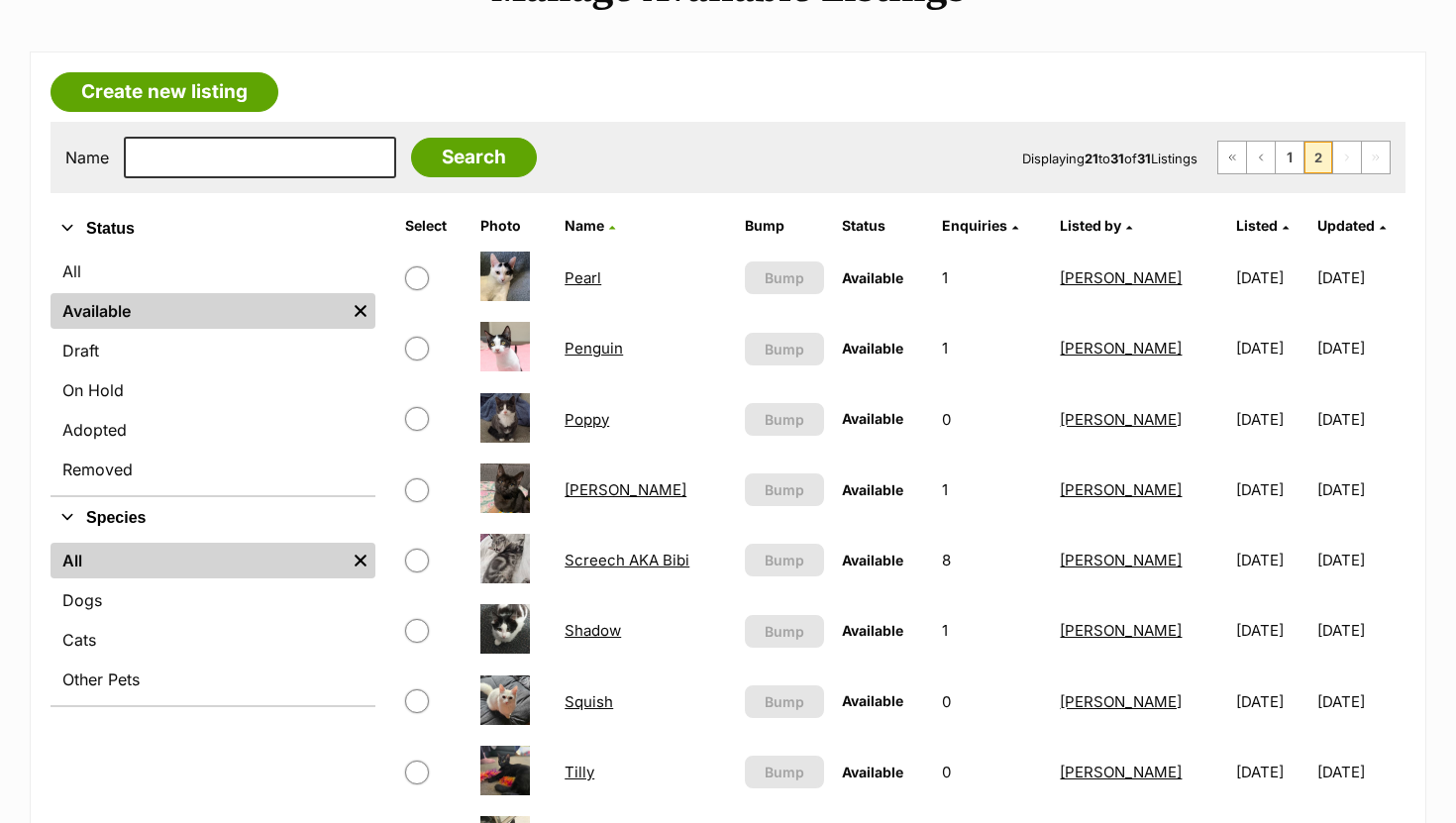 click on "Screech AKA Bibi" at bounding box center [627, 560] 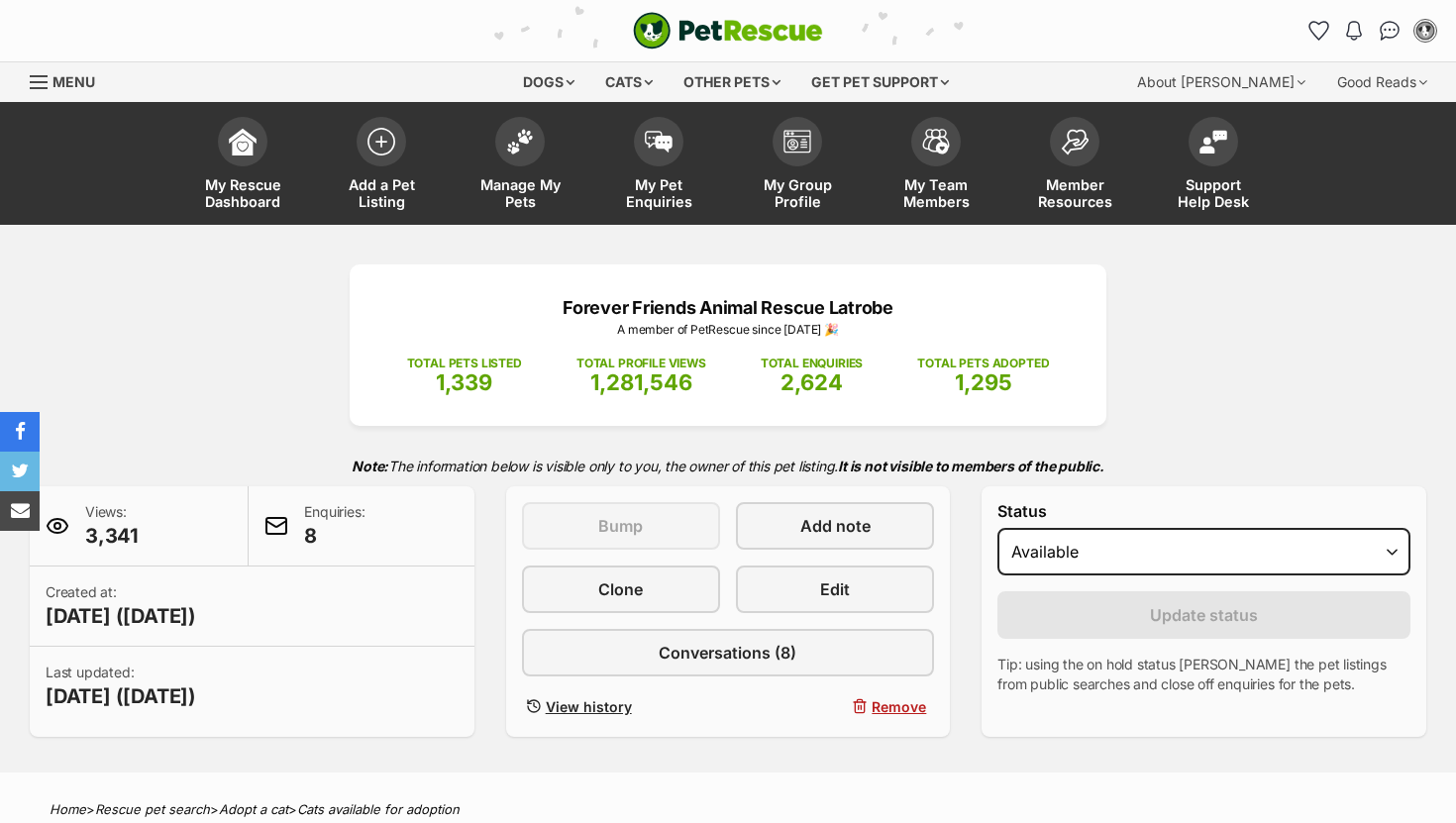 scroll, scrollTop: 186, scrollLeft: 0, axis: vertical 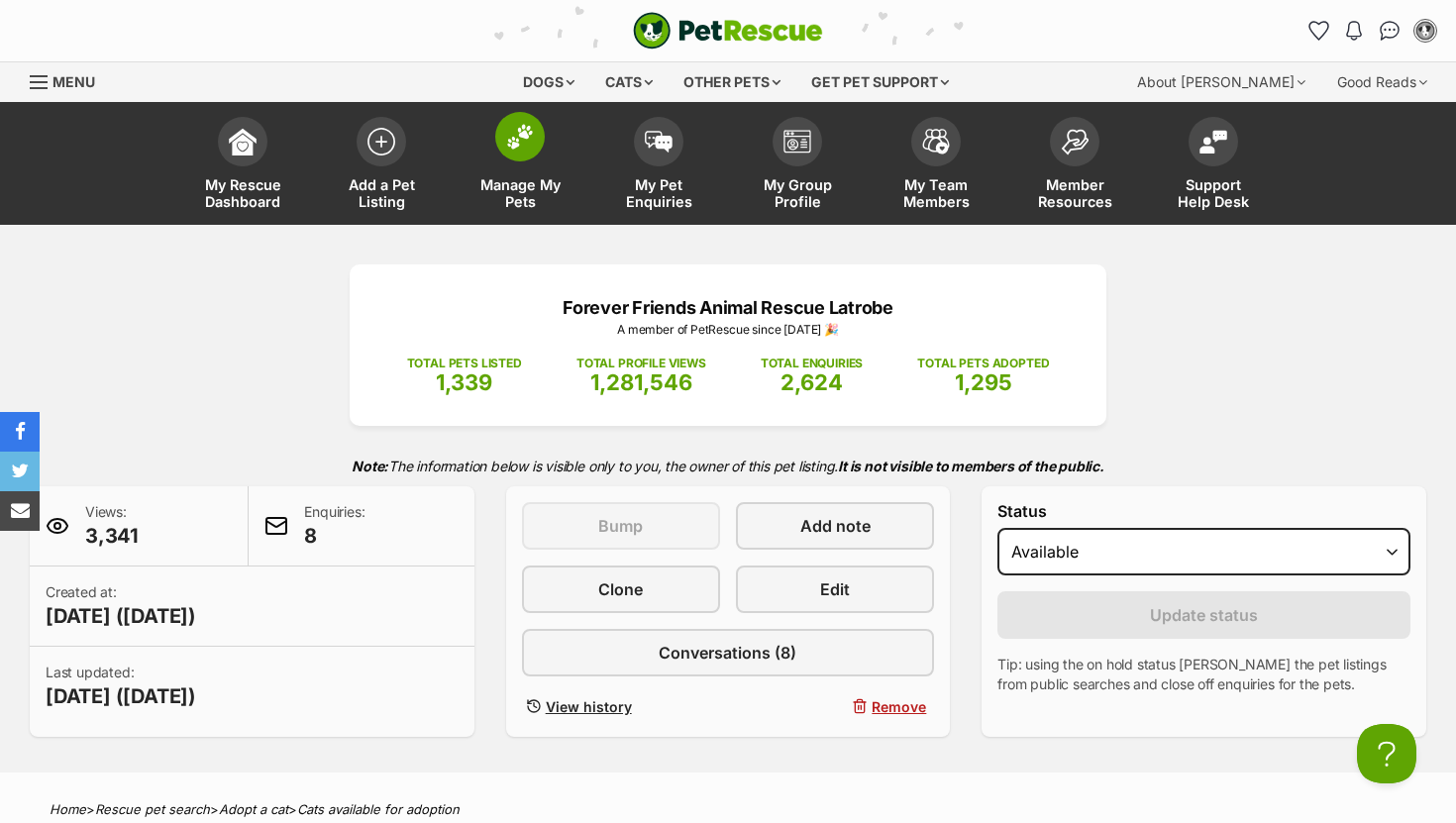 click at bounding box center [520, 137] 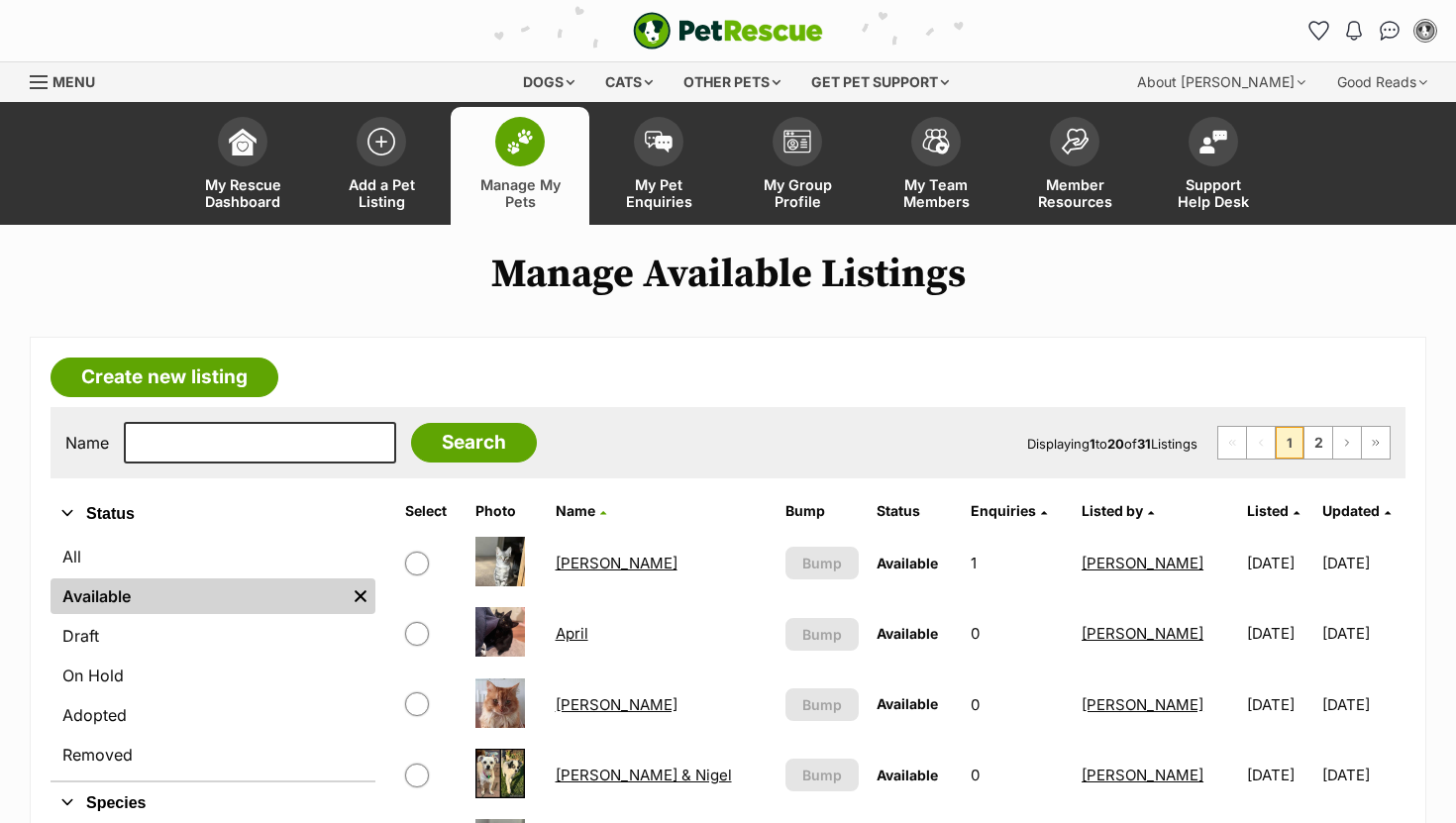 scroll, scrollTop: 0, scrollLeft: 0, axis: both 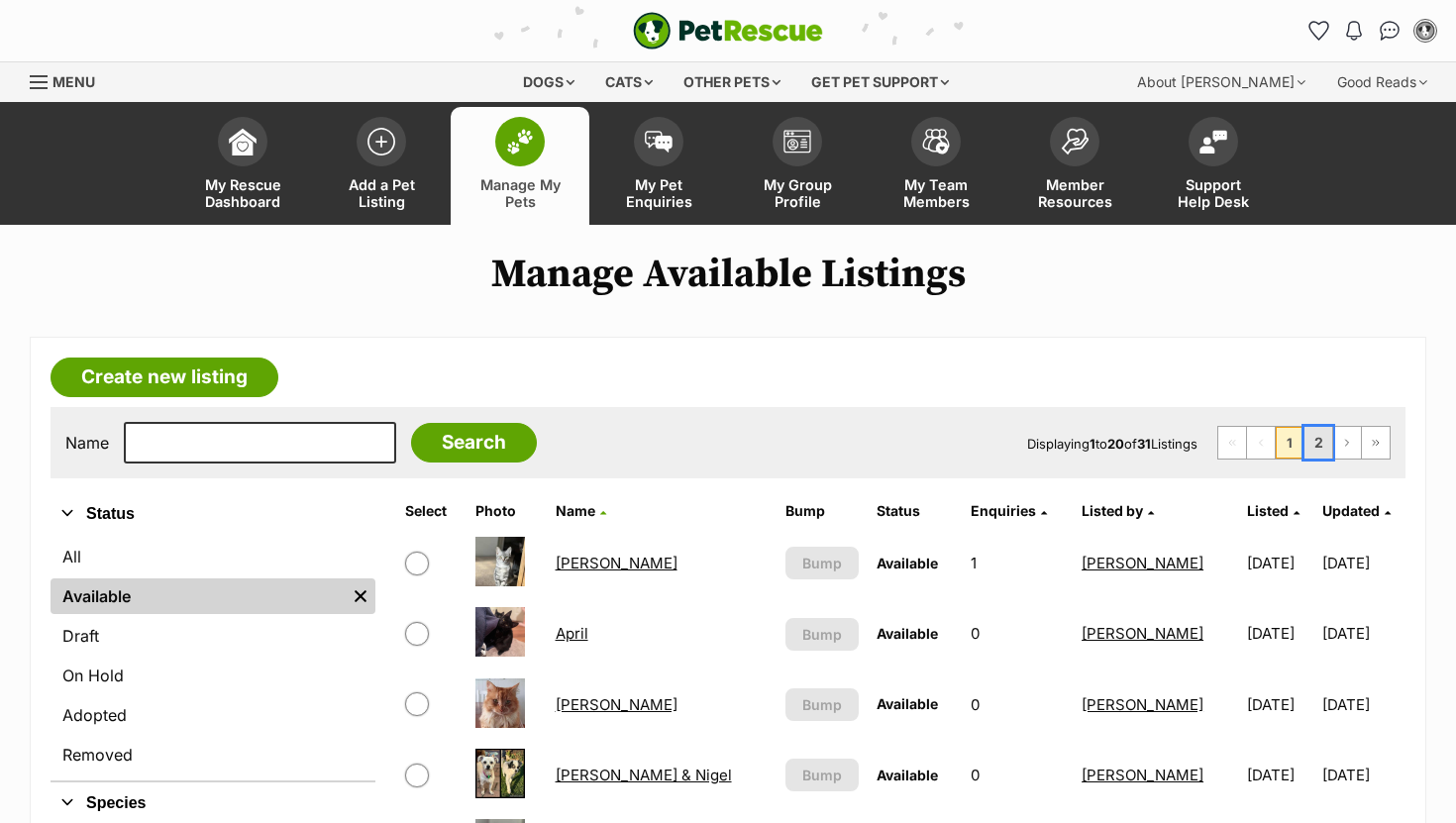 click on "2" at bounding box center (1318, 443) 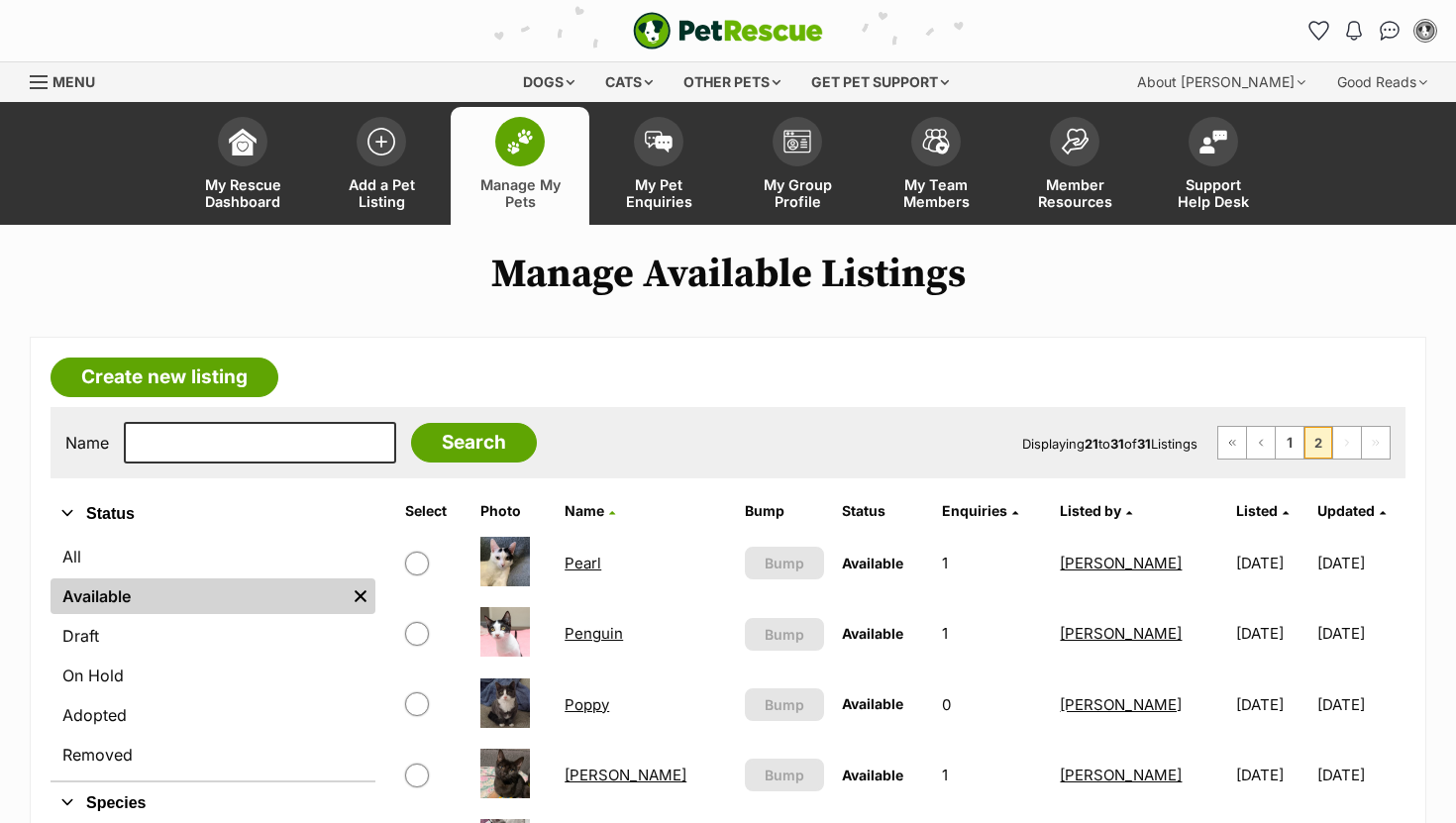 scroll, scrollTop: 0, scrollLeft: 0, axis: both 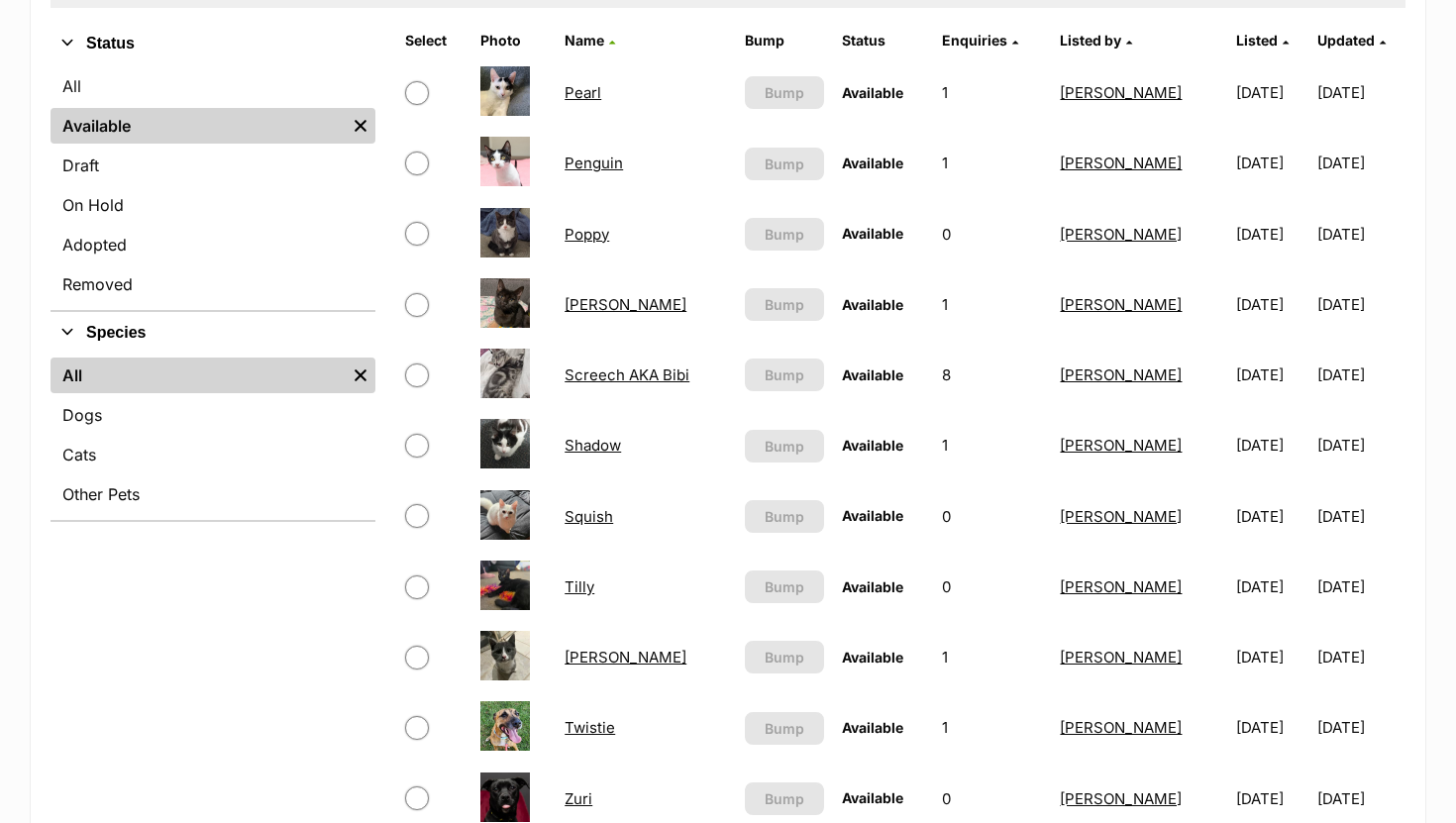 click on "Squish" at bounding box center (588, 516) 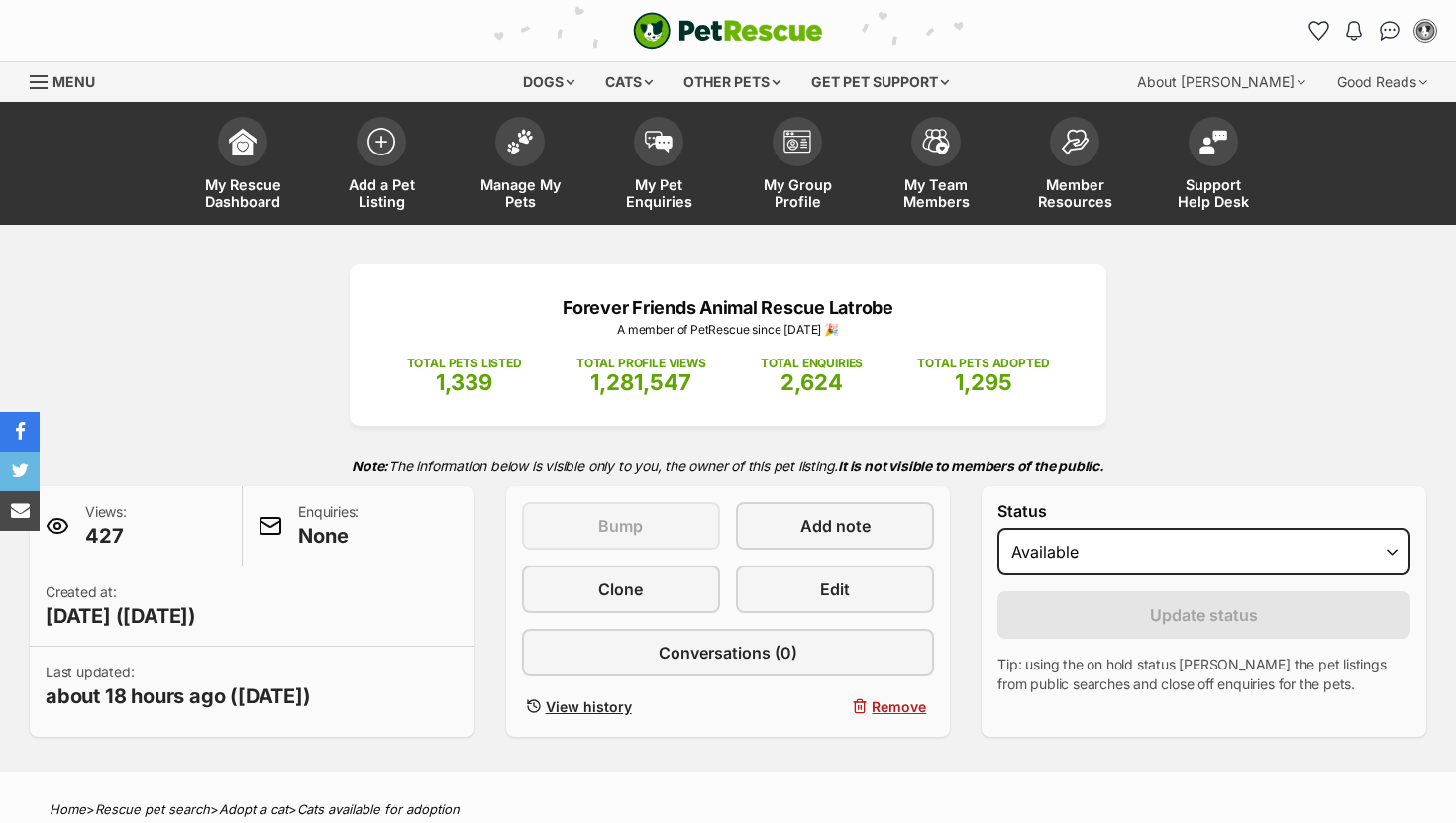 scroll, scrollTop: 0, scrollLeft: 0, axis: both 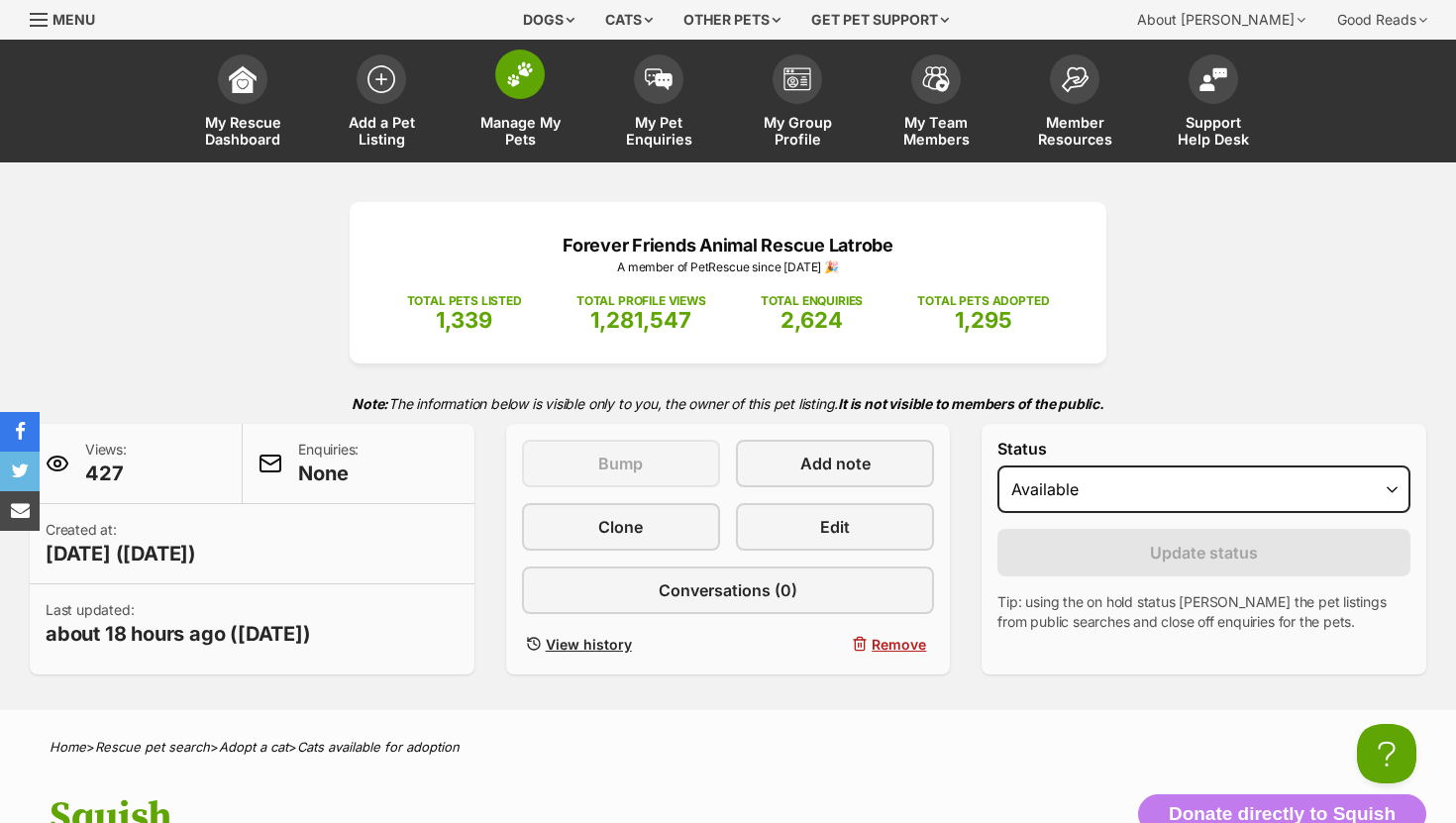 click on "Manage My Pets" at bounding box center (520, 103) 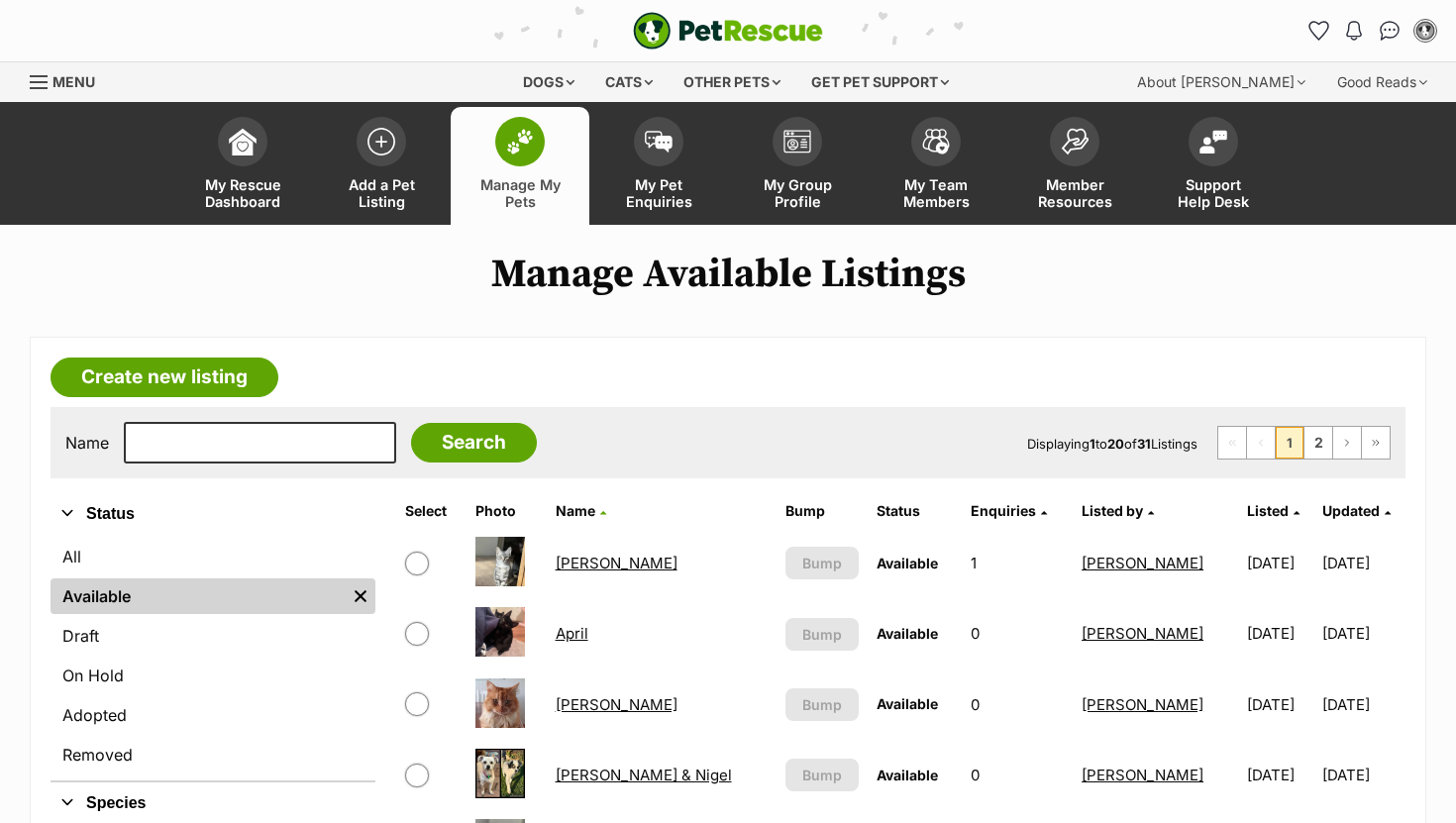 scroll, scrollTop: 0, scrollLeft: 0, axis: both 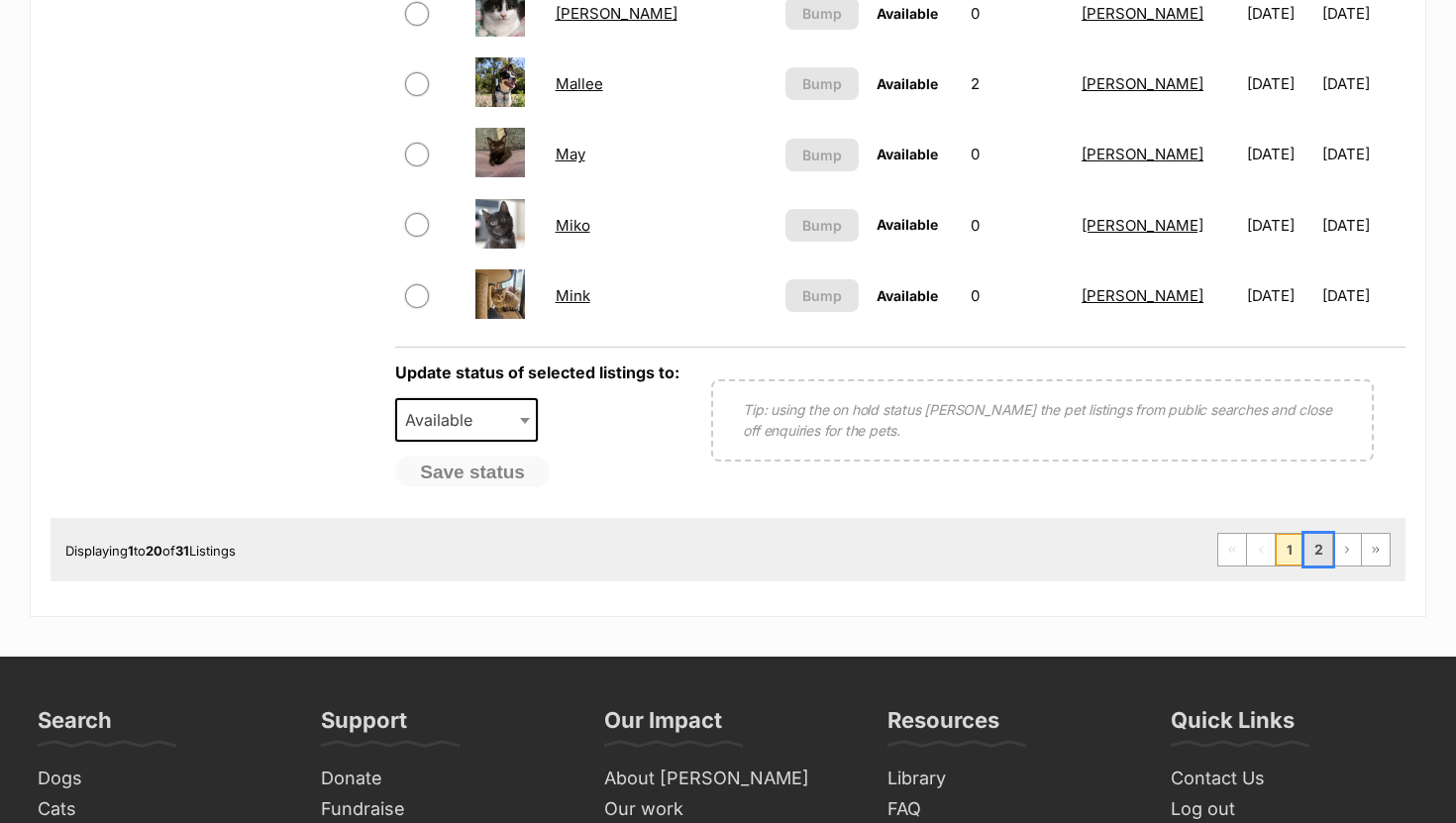 click on "2" at bounding box center (1318, 550) 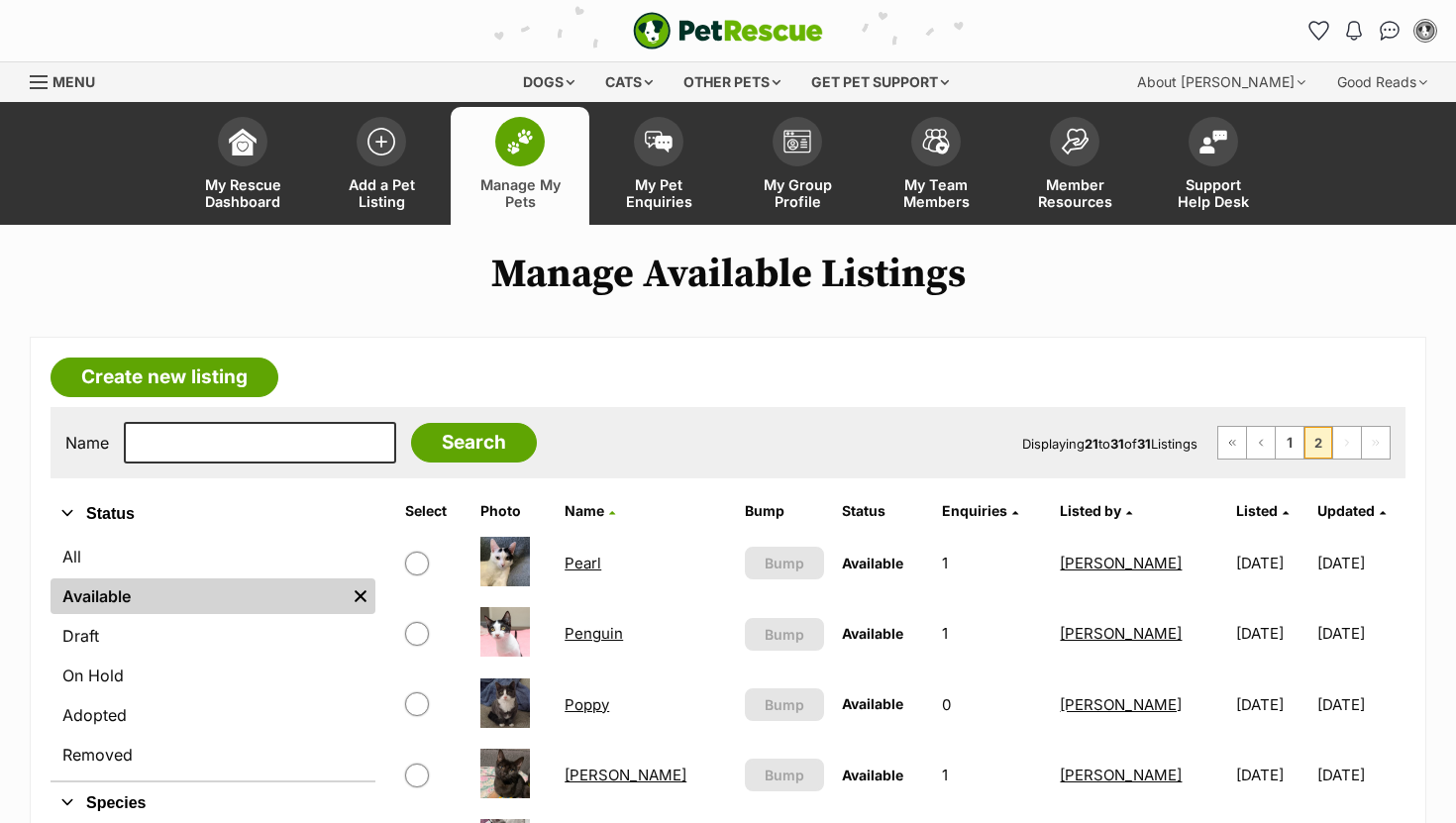 scroll, scrollTop: 0, scrollLeft: 0, axis: both 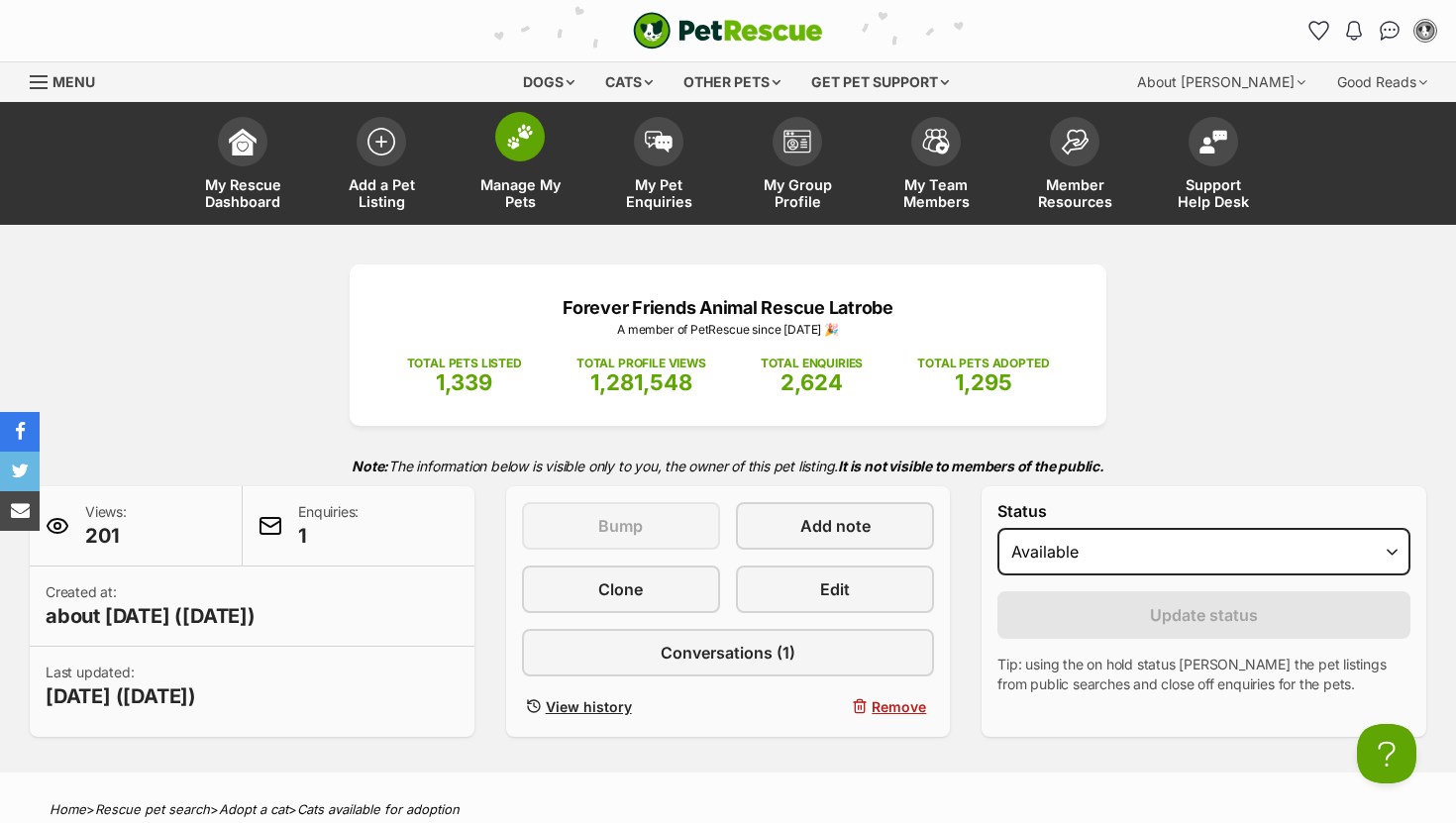 click on "Manage My Pets" at bounding box center [520, 165] 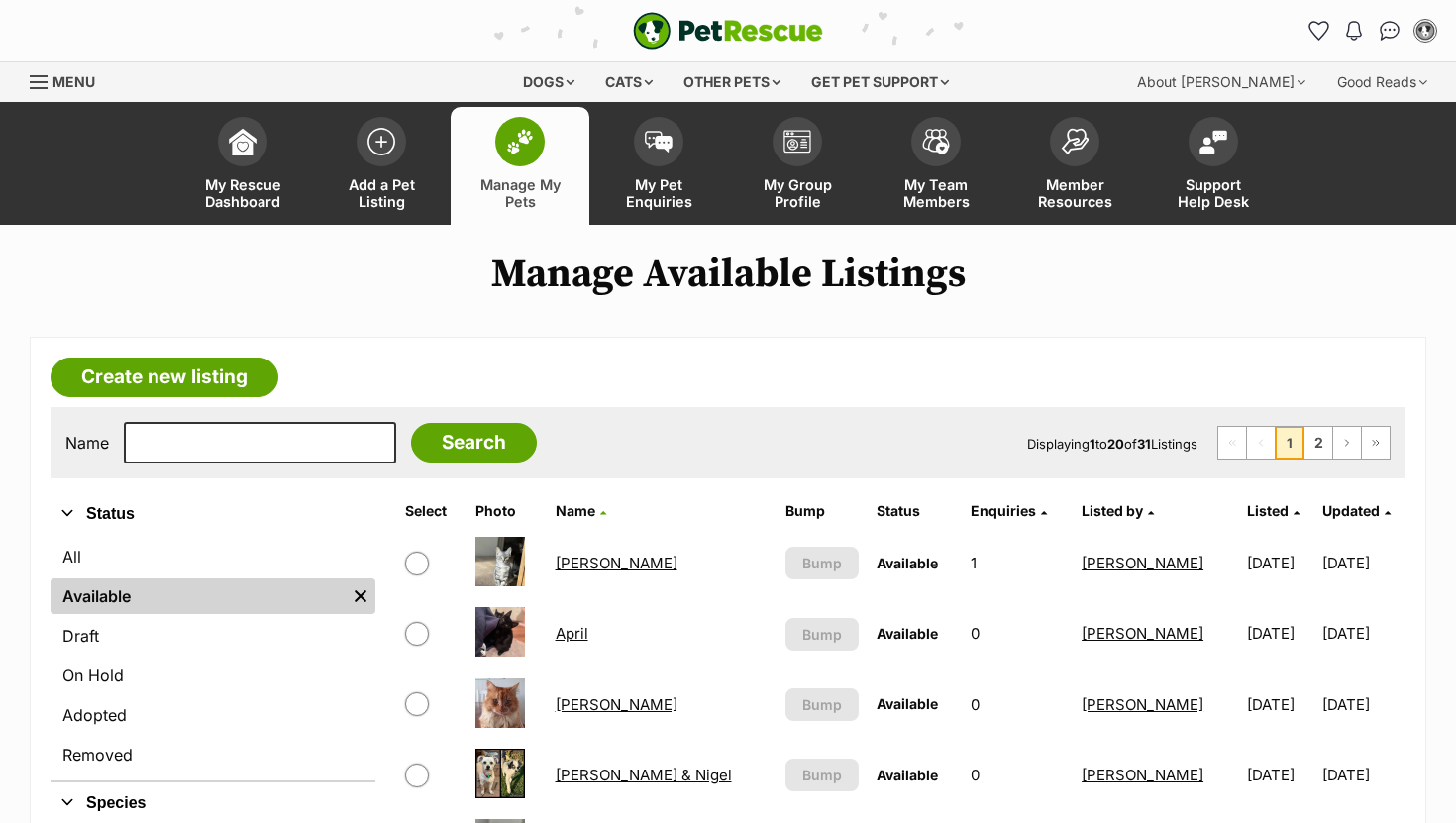 scroll, scrollTop: 0, scrollLeft: 0, axis: both 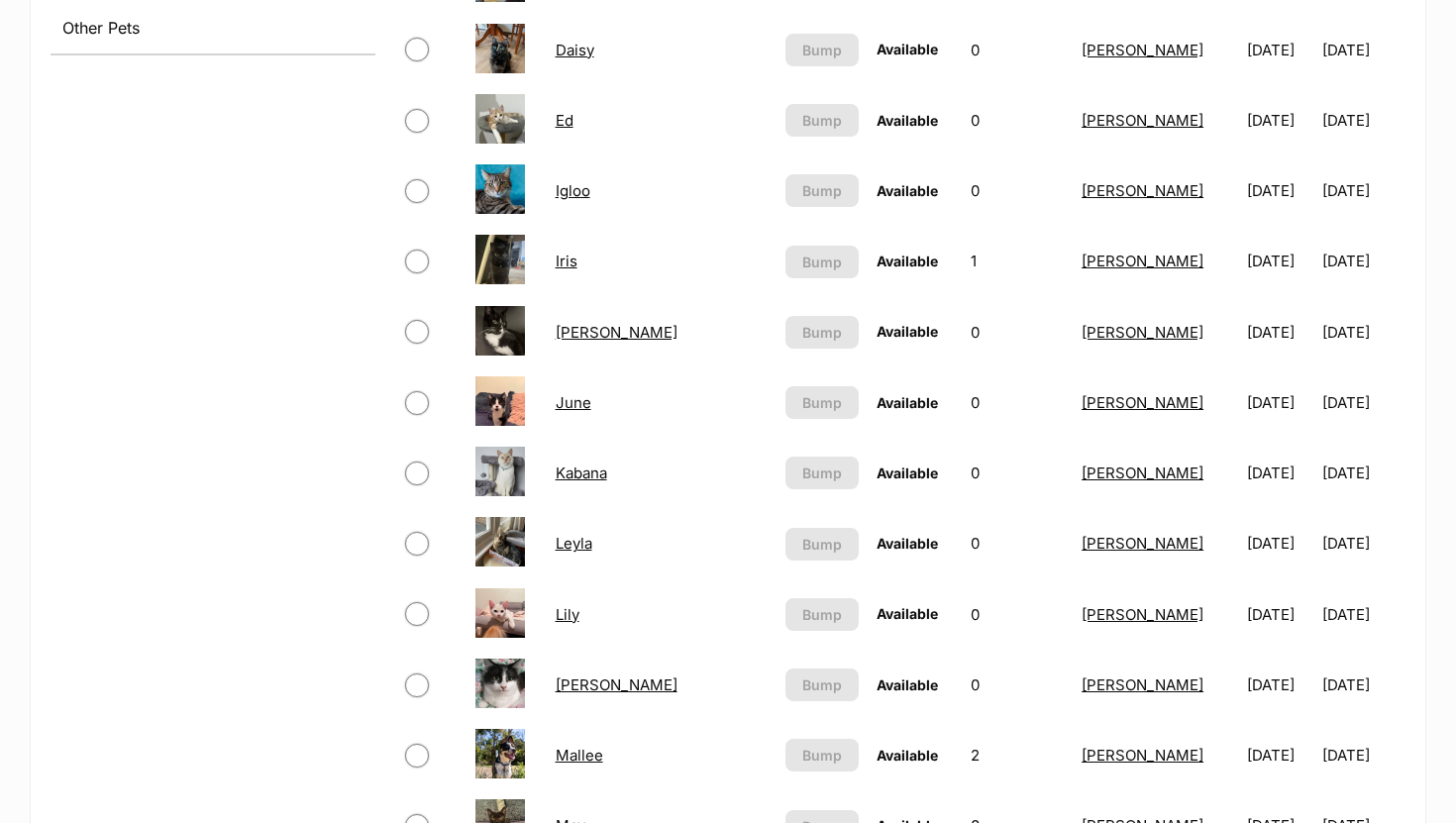 click on "Lily" at bounding box center [568, 614] 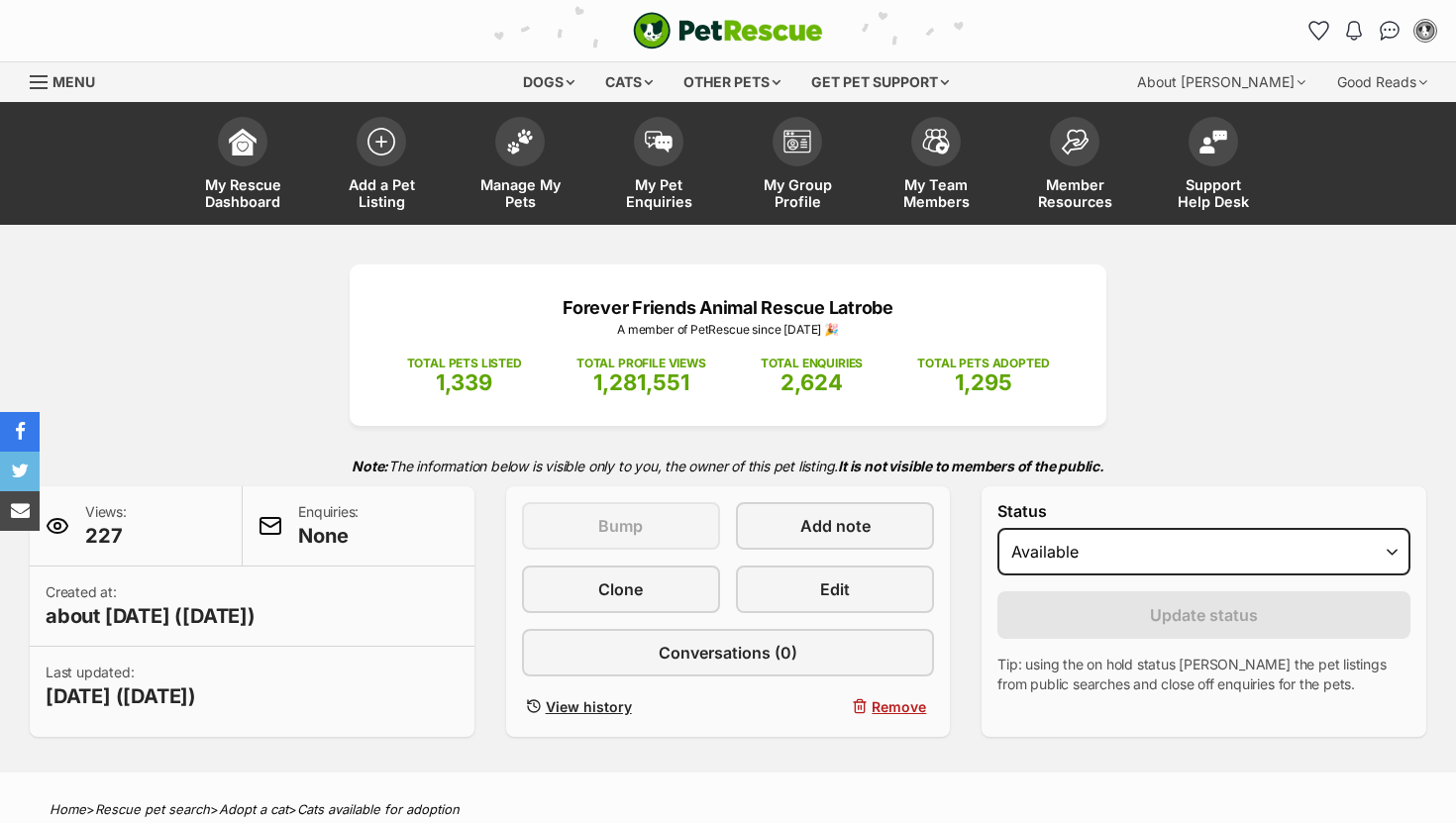 scroll, scrollTop: 0, scrollLeft: 0, axis: both 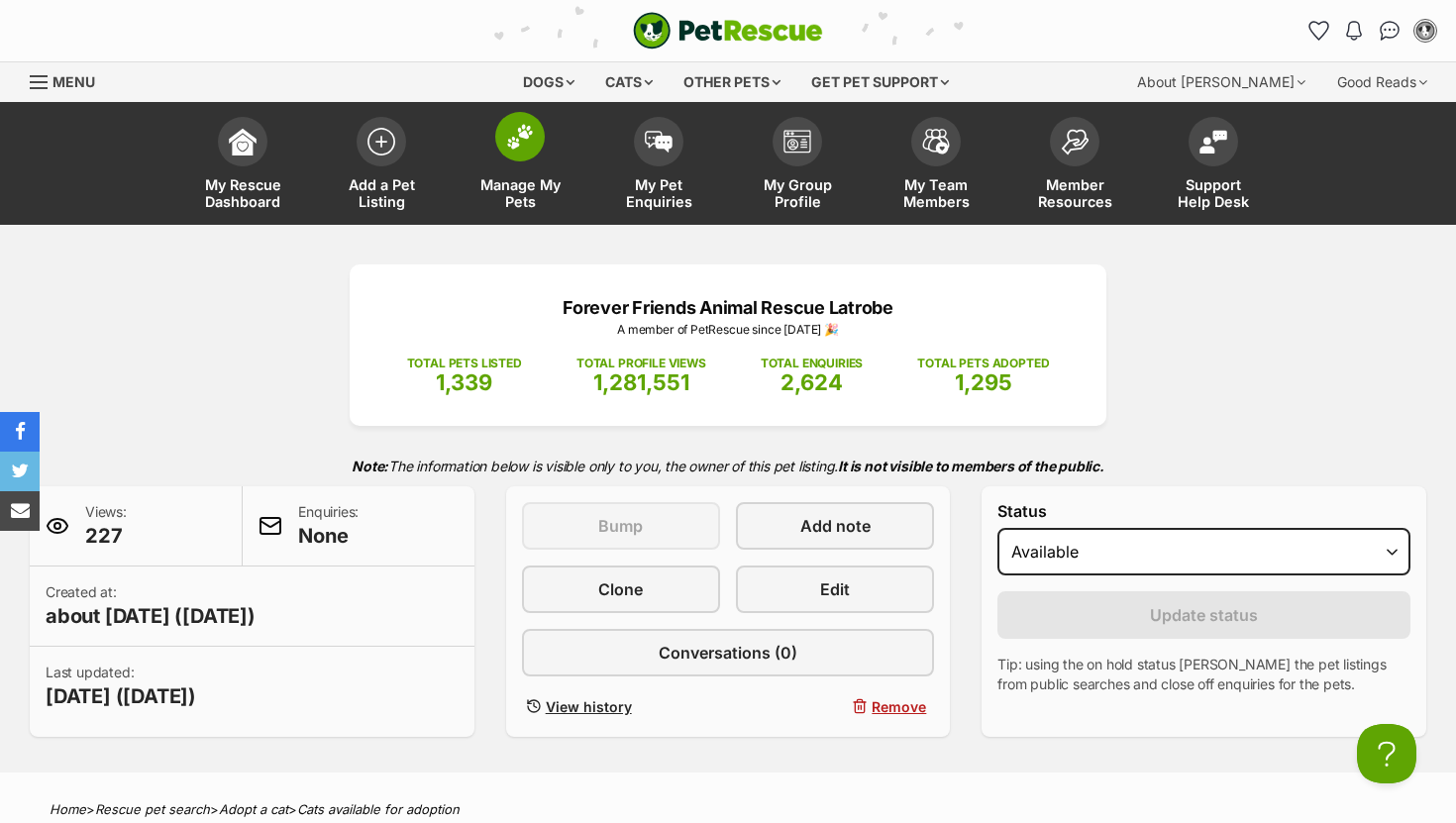 click on "Manage My Pets" at bounding box center [520, 165] 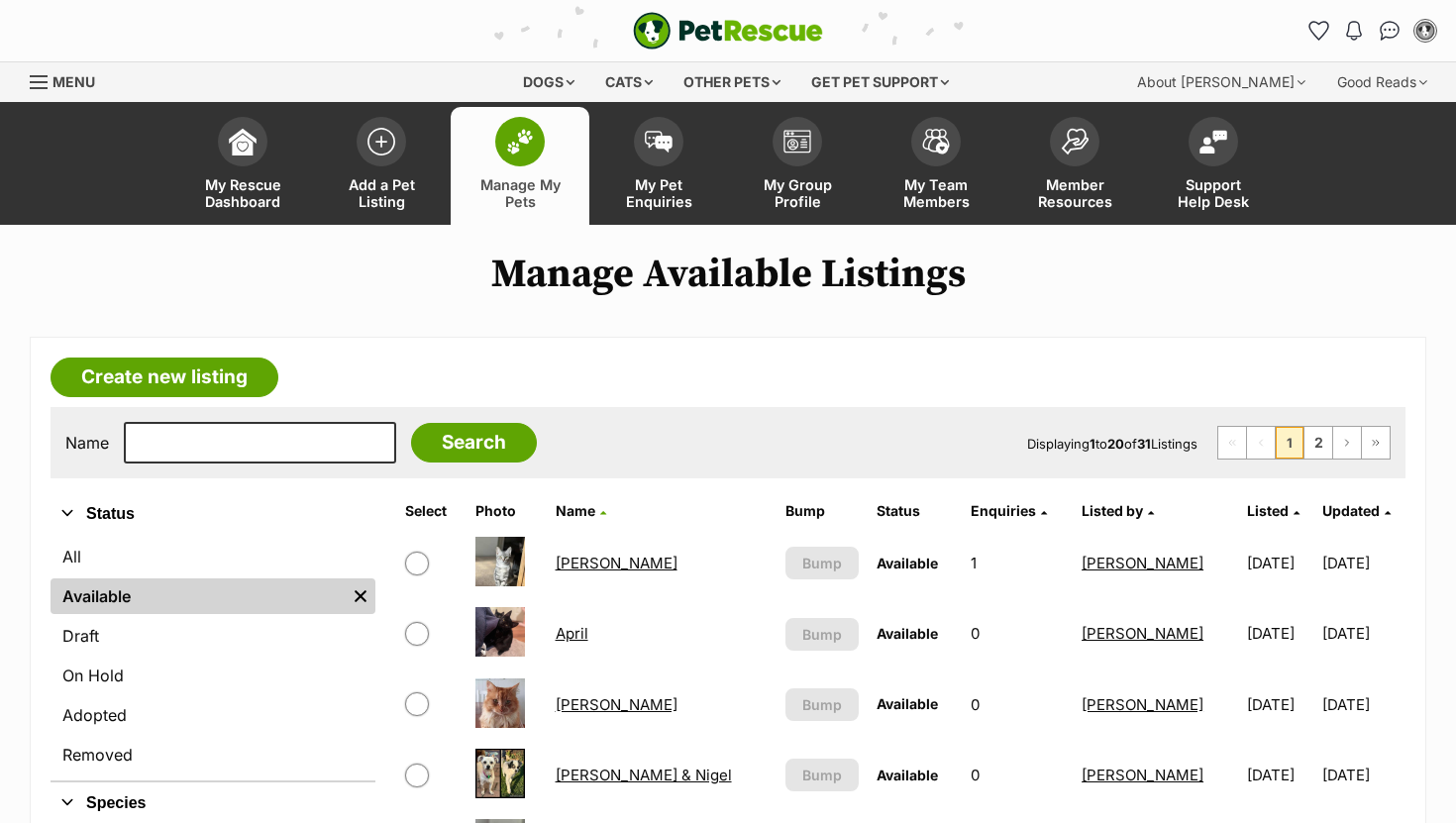 scroll, scrollTop: 0, scrollLeft: 0, axis: both 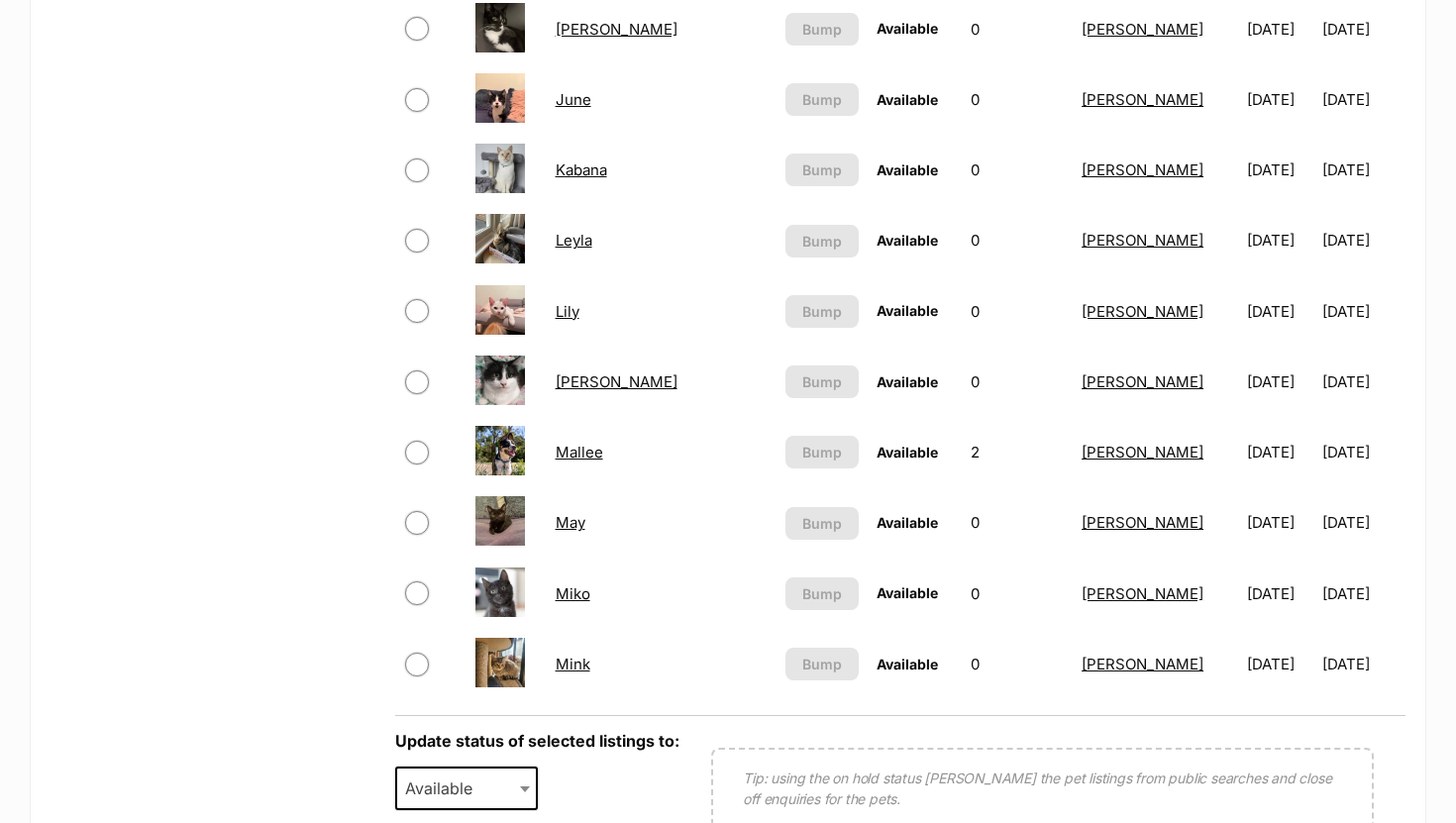 click on "Mink" at bounding box center (662, 664) 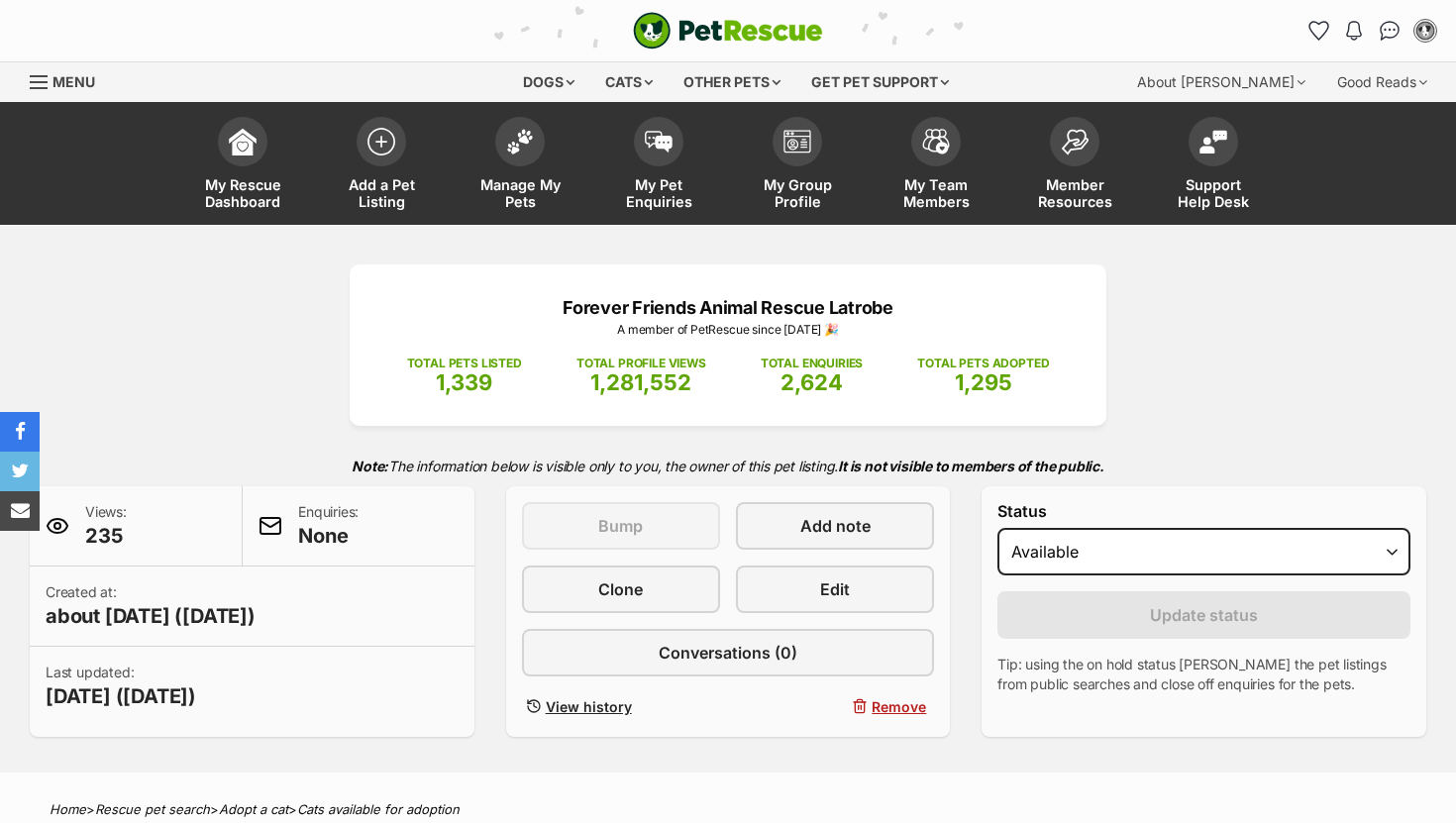 scroll, scrollTop: 0, scrollLeft: 0, axis: both 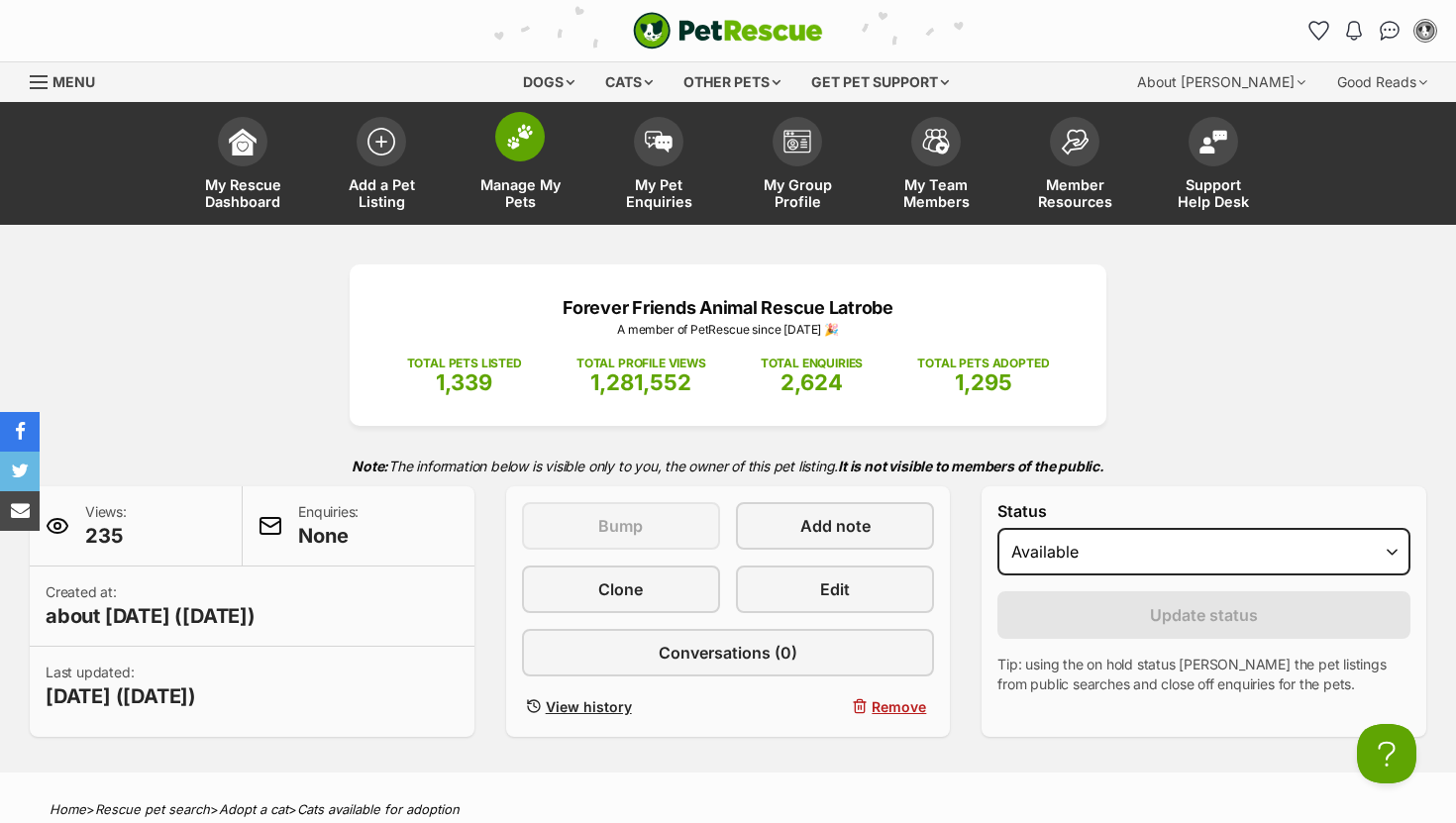 click on "Manage My Pets" at bounding box center [520, 165] 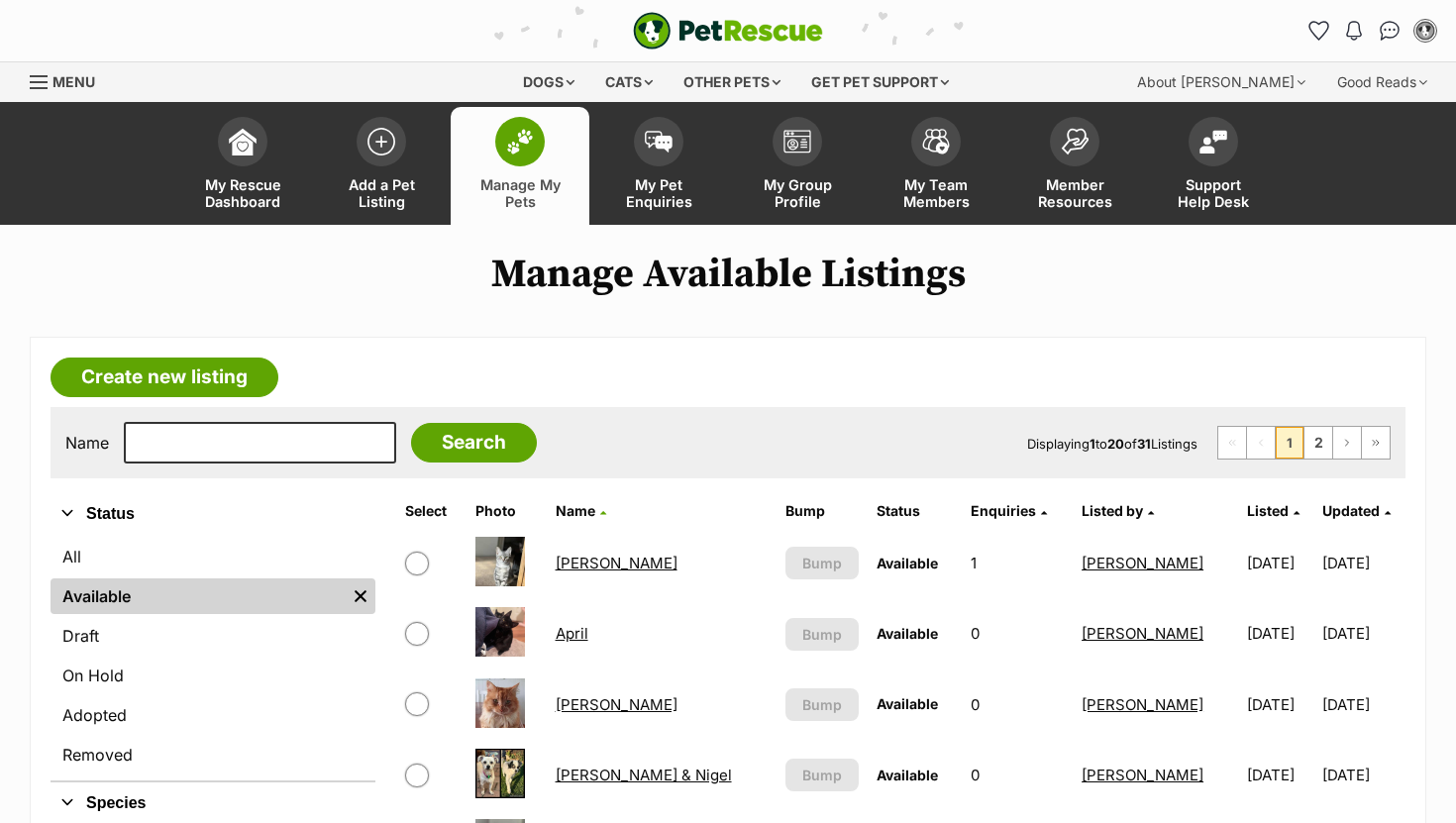 scroll, scrollTop: 4, scrollLeft: 0, axis: vertical 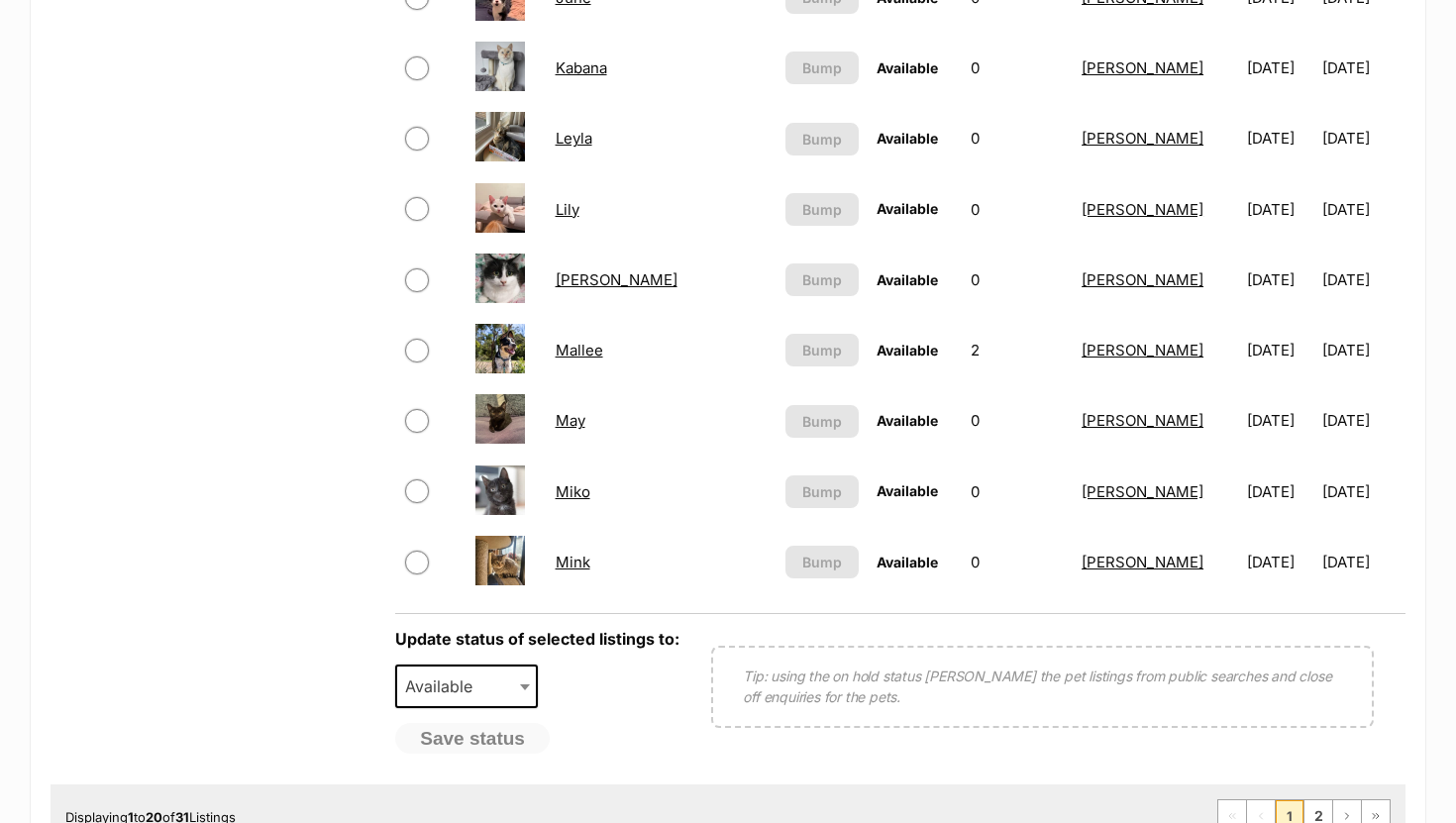 click on "Miko" at bounding box center (572, 491) 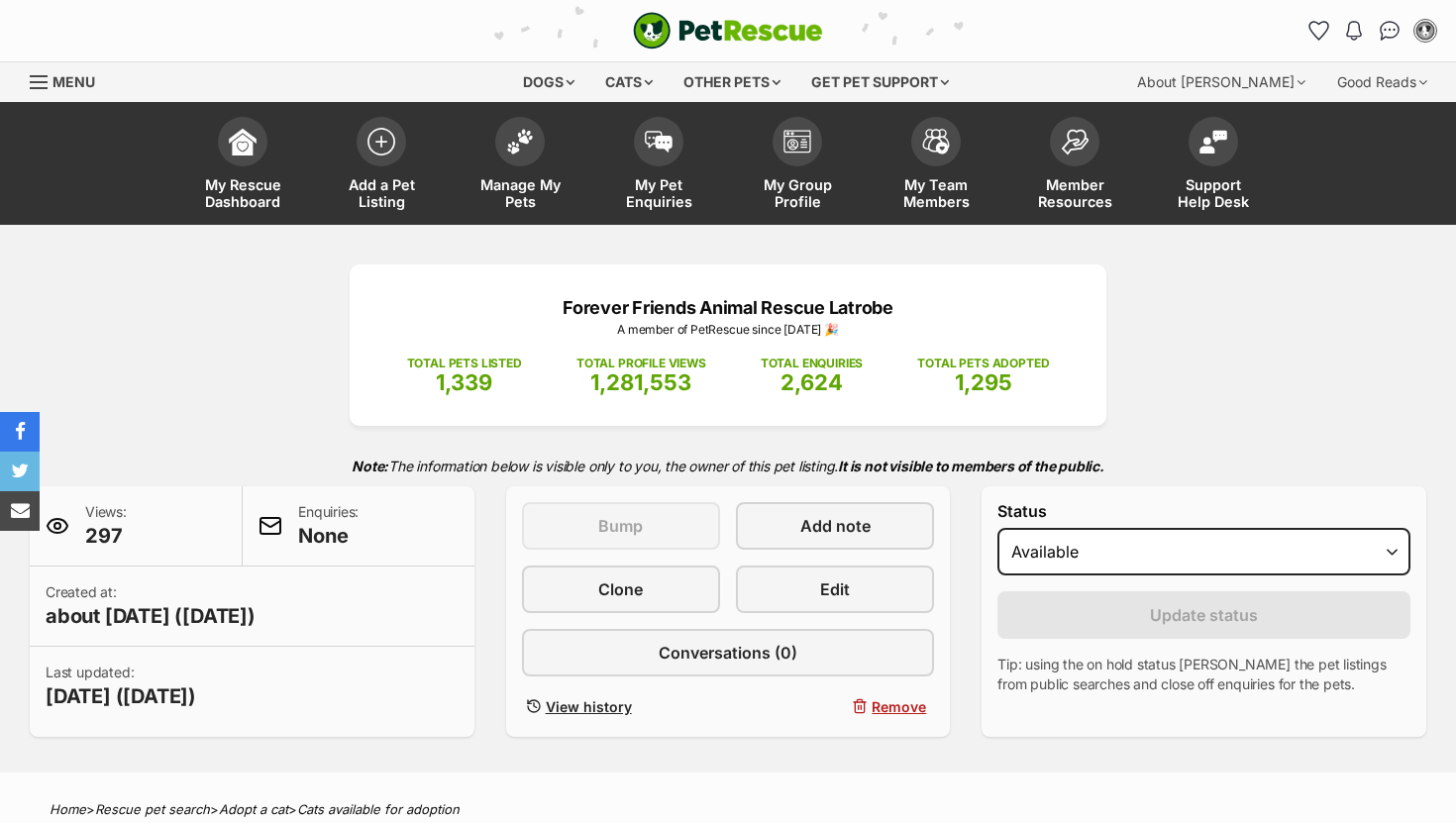 scroll, scrollTop: 0, scrollLeft: 0, axis: both 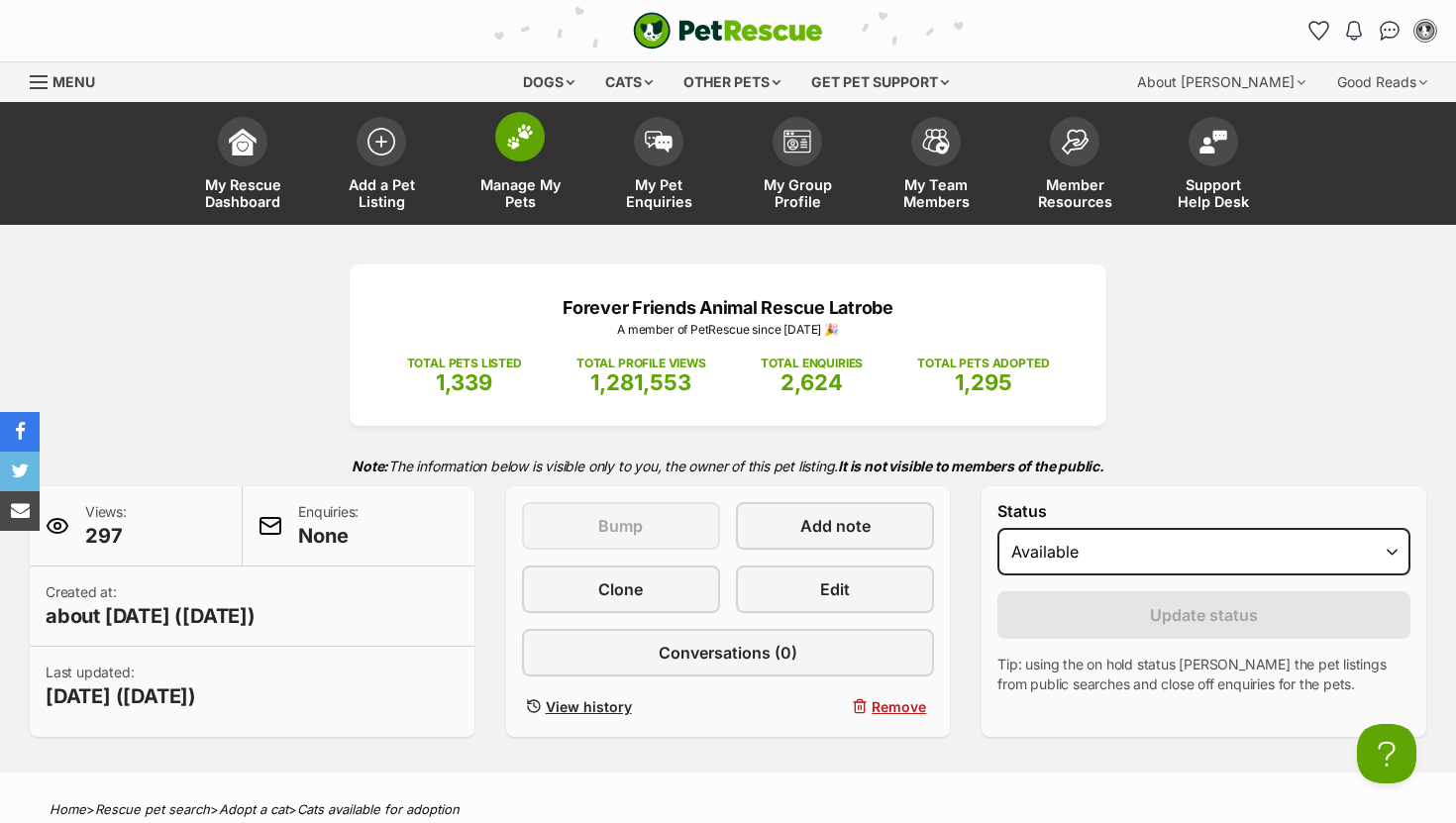click on "Manage My Pets" at bounding box center (520, 165) 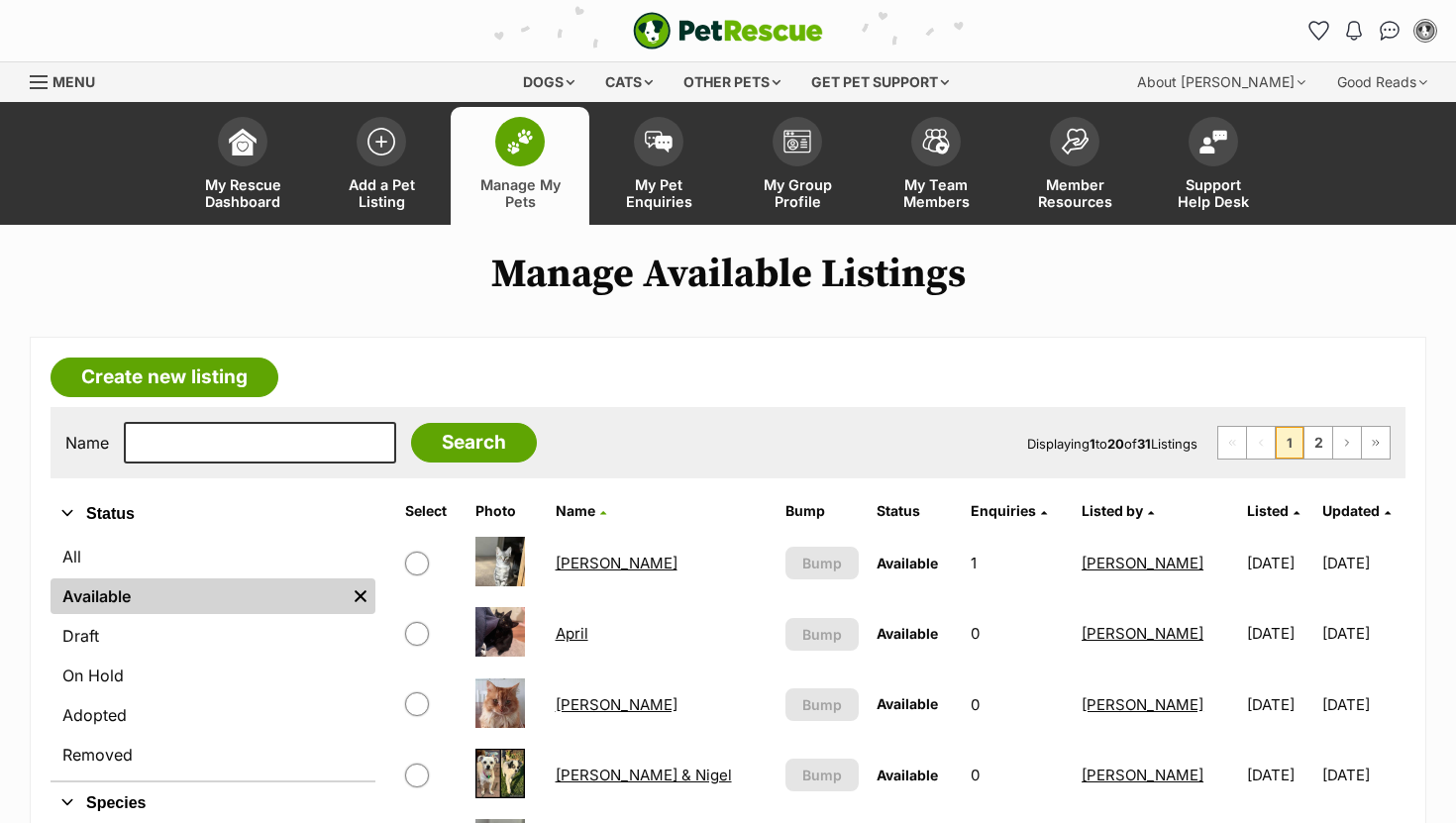scroll, scrollTop: 0, scrollLeft: 0, axis: both 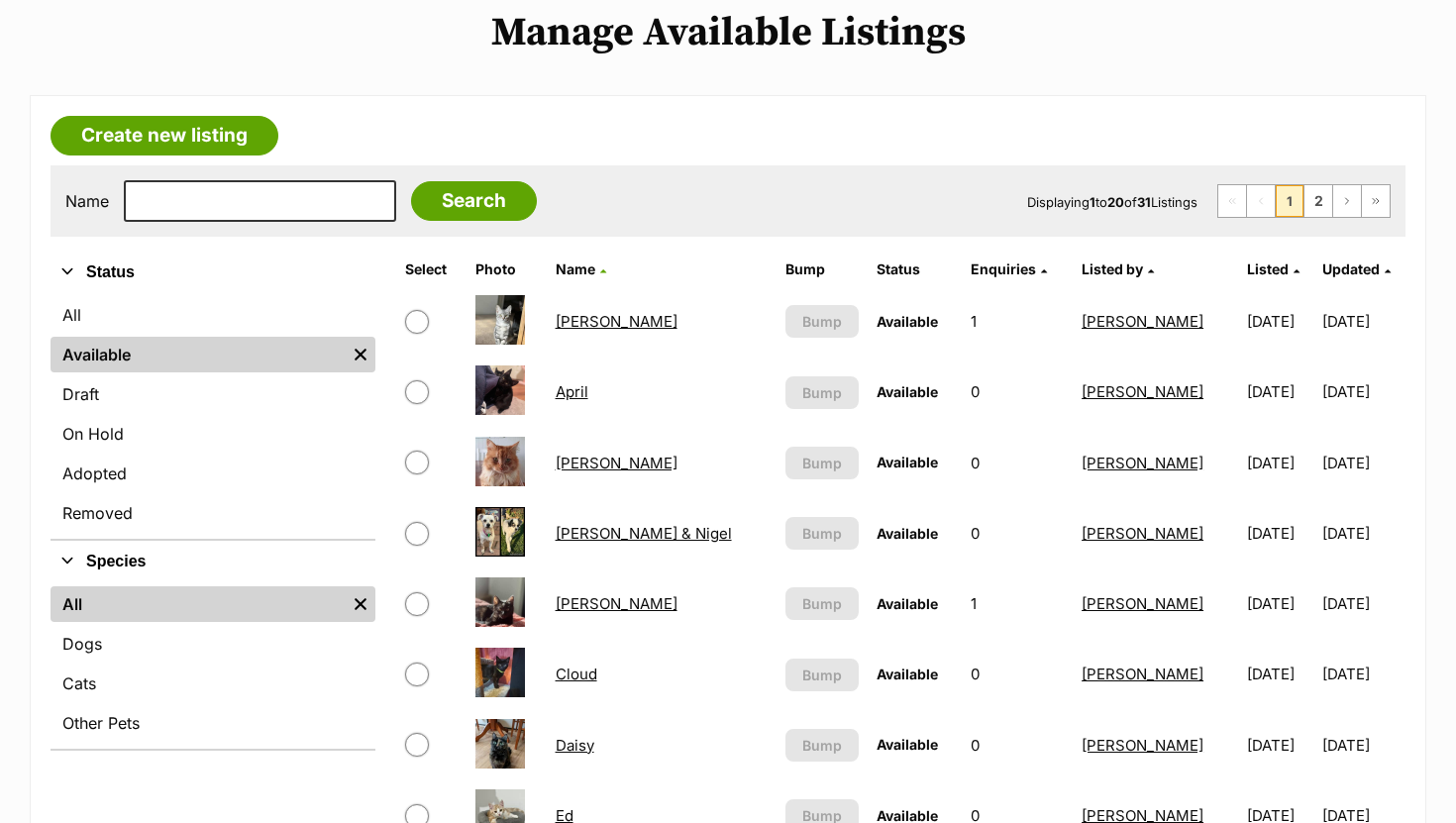 click on "[PERSON_NAME]" at bounding box center [616, 603] 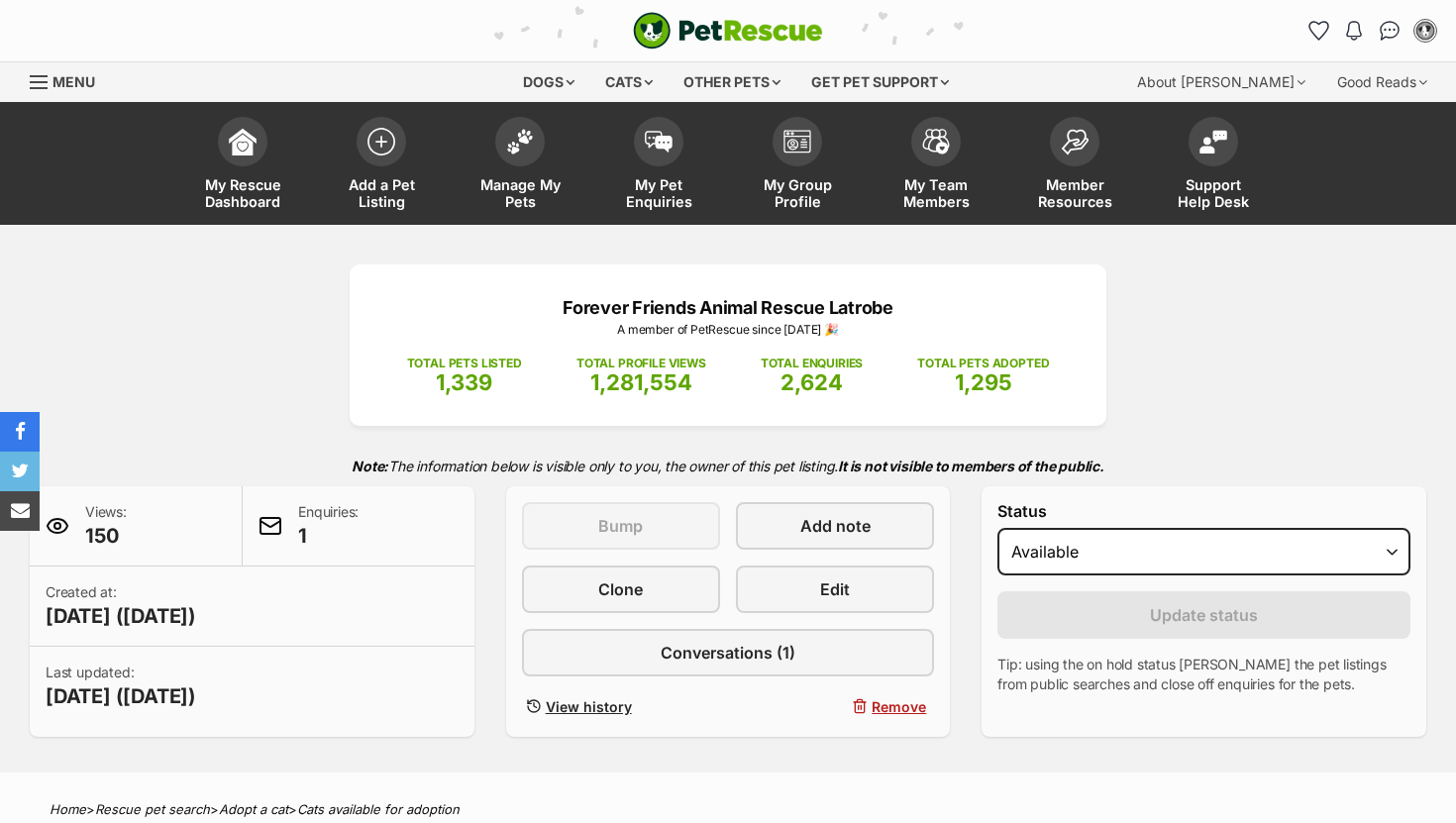 scroll, scrollTop: 0, scrollLeft: 0, axis: both 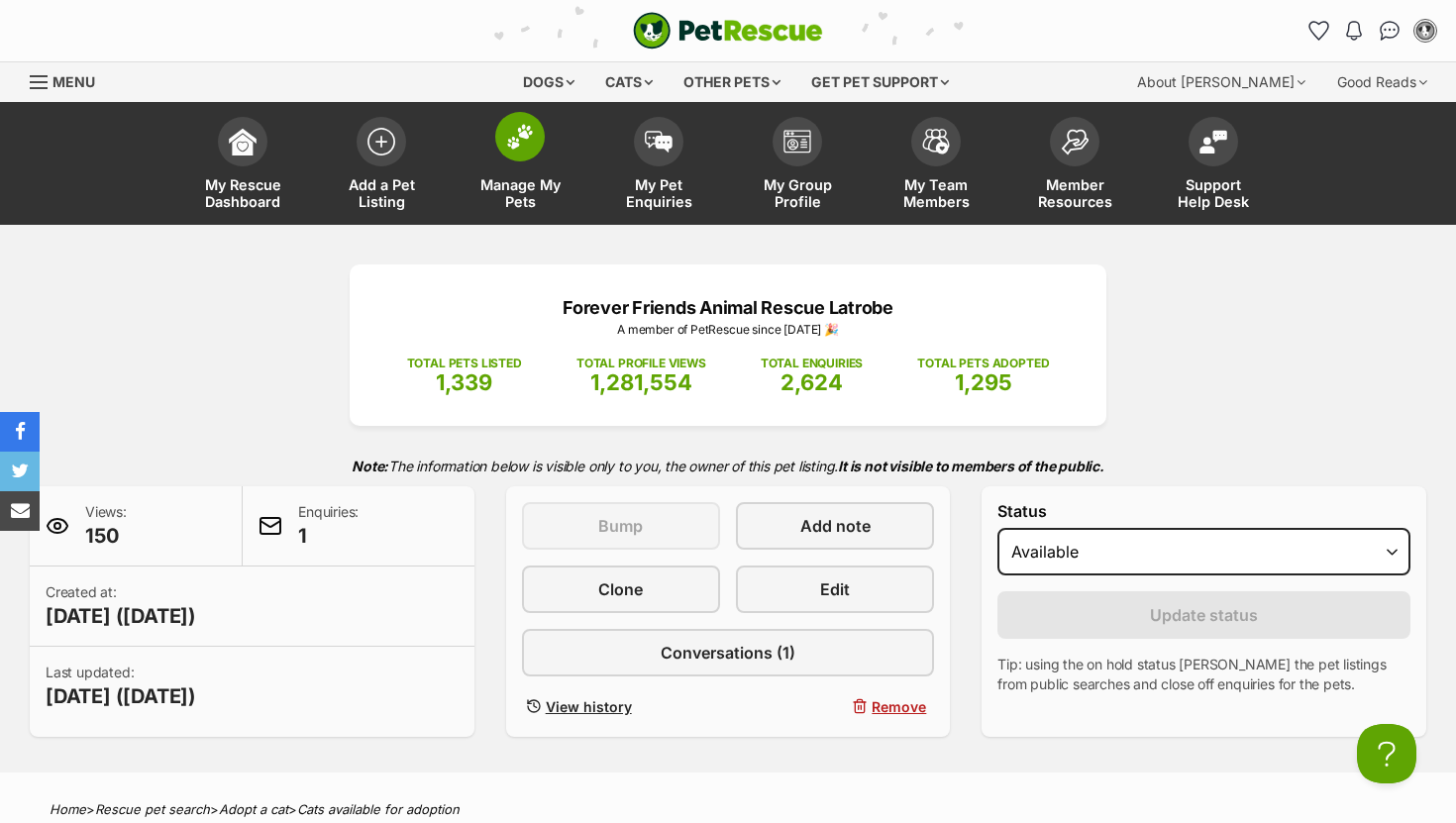 click on "Manage My Pets" at bounding box center (520, 165) 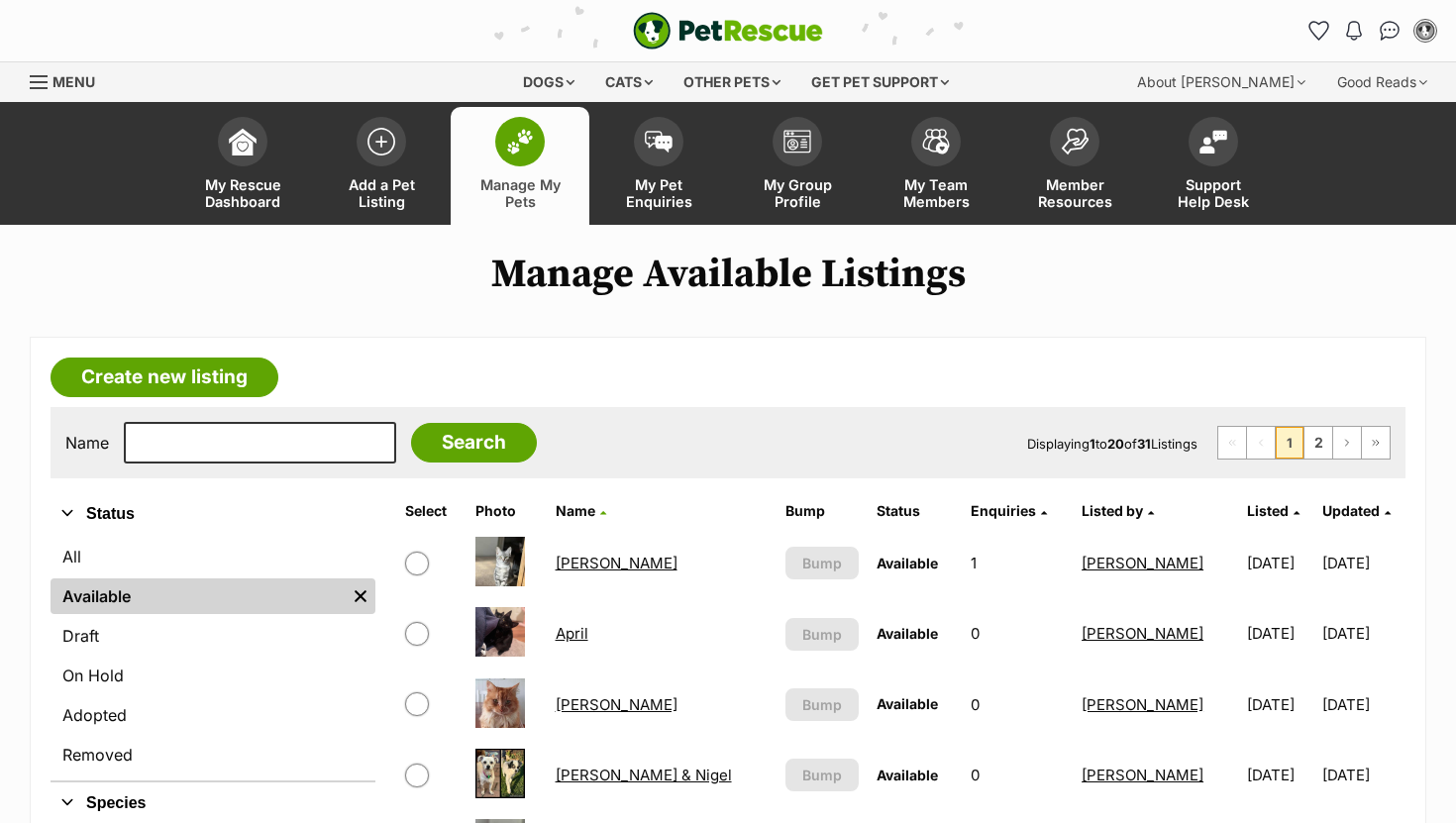 scroll, scrollTop: 0, scrollLeft: 0, axis: both 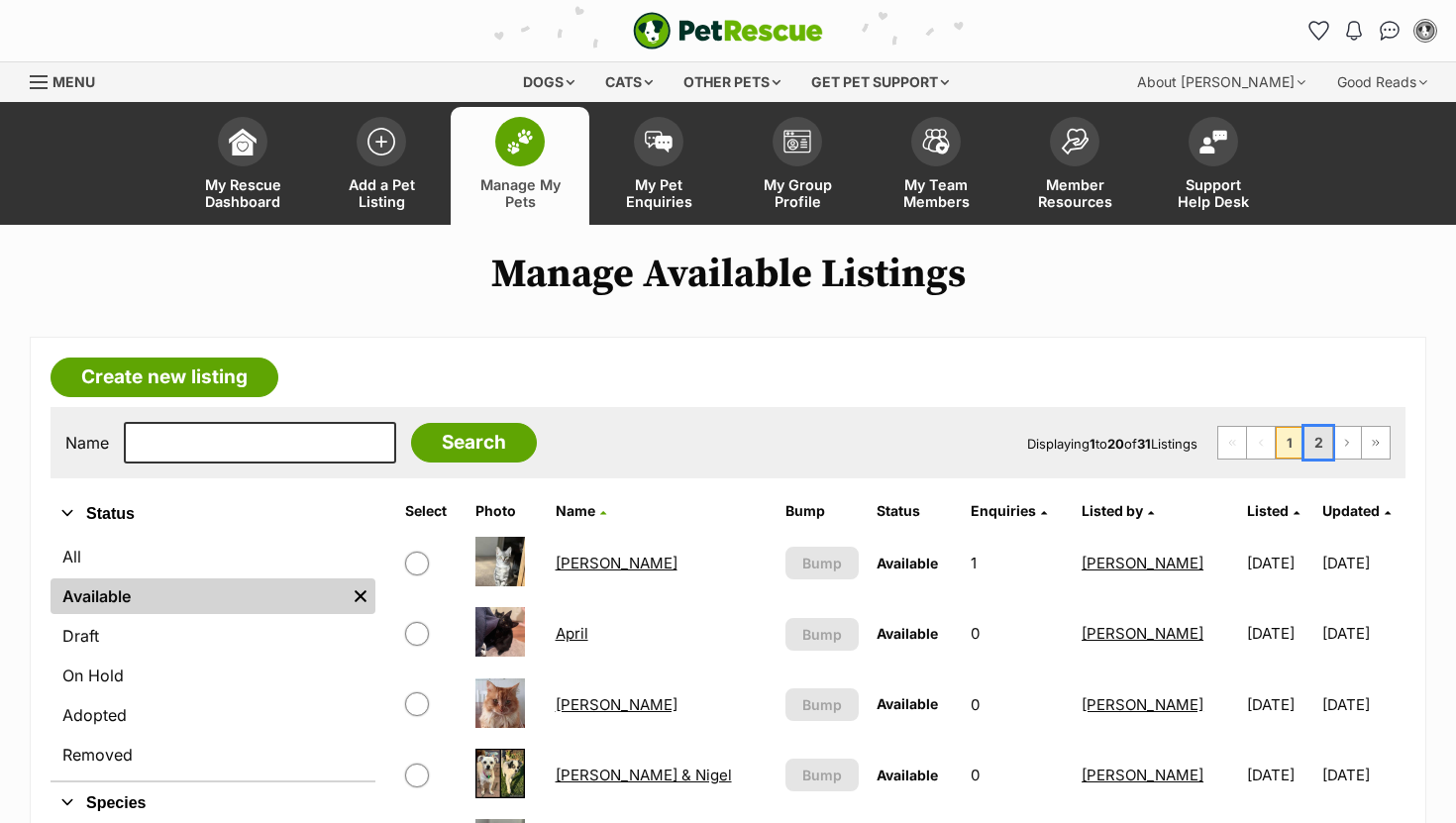click on "2" at bounding box center (1318, 443) 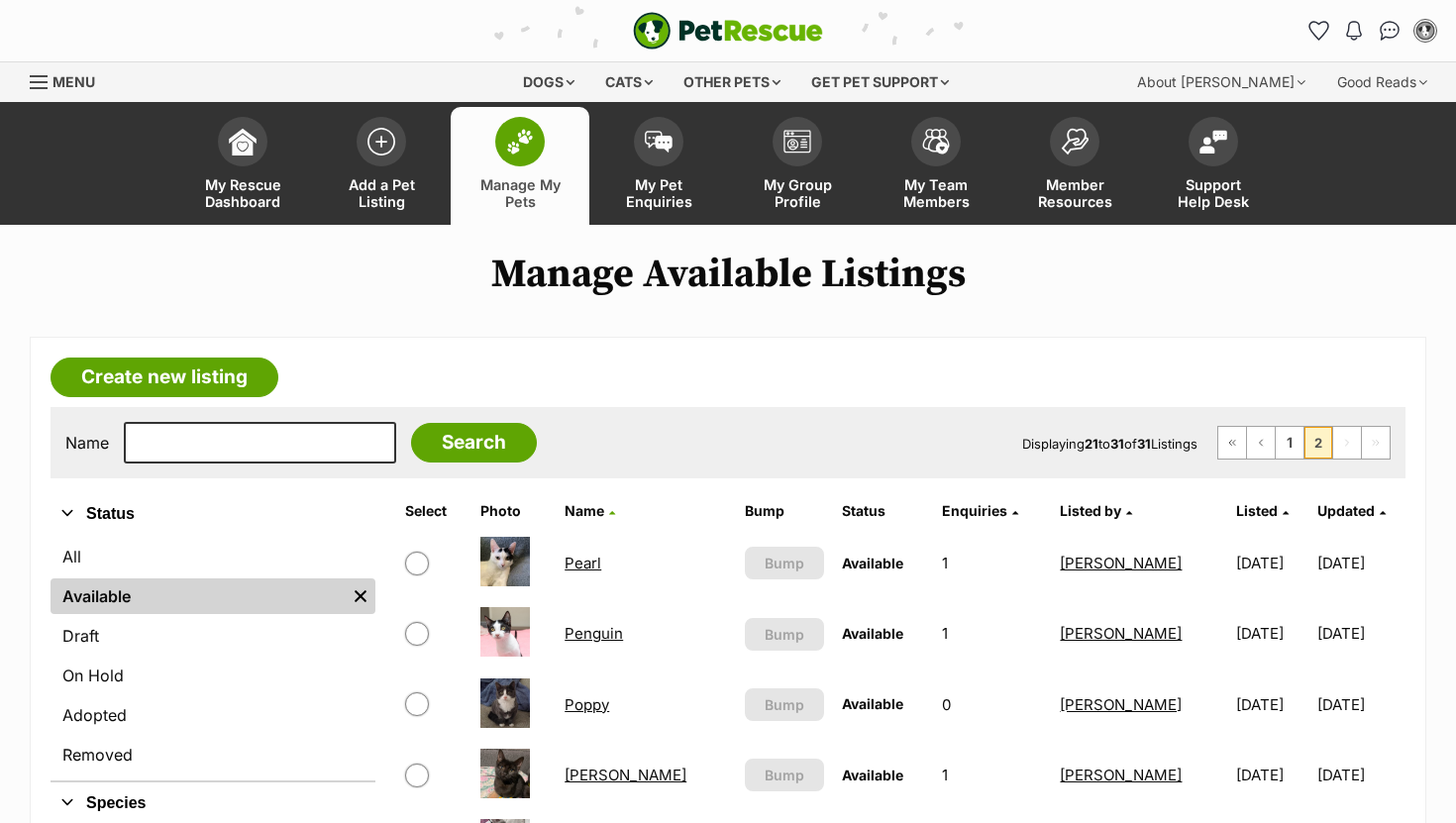scroll, scrollTop: 0, scrollLeft: 0, axis: both 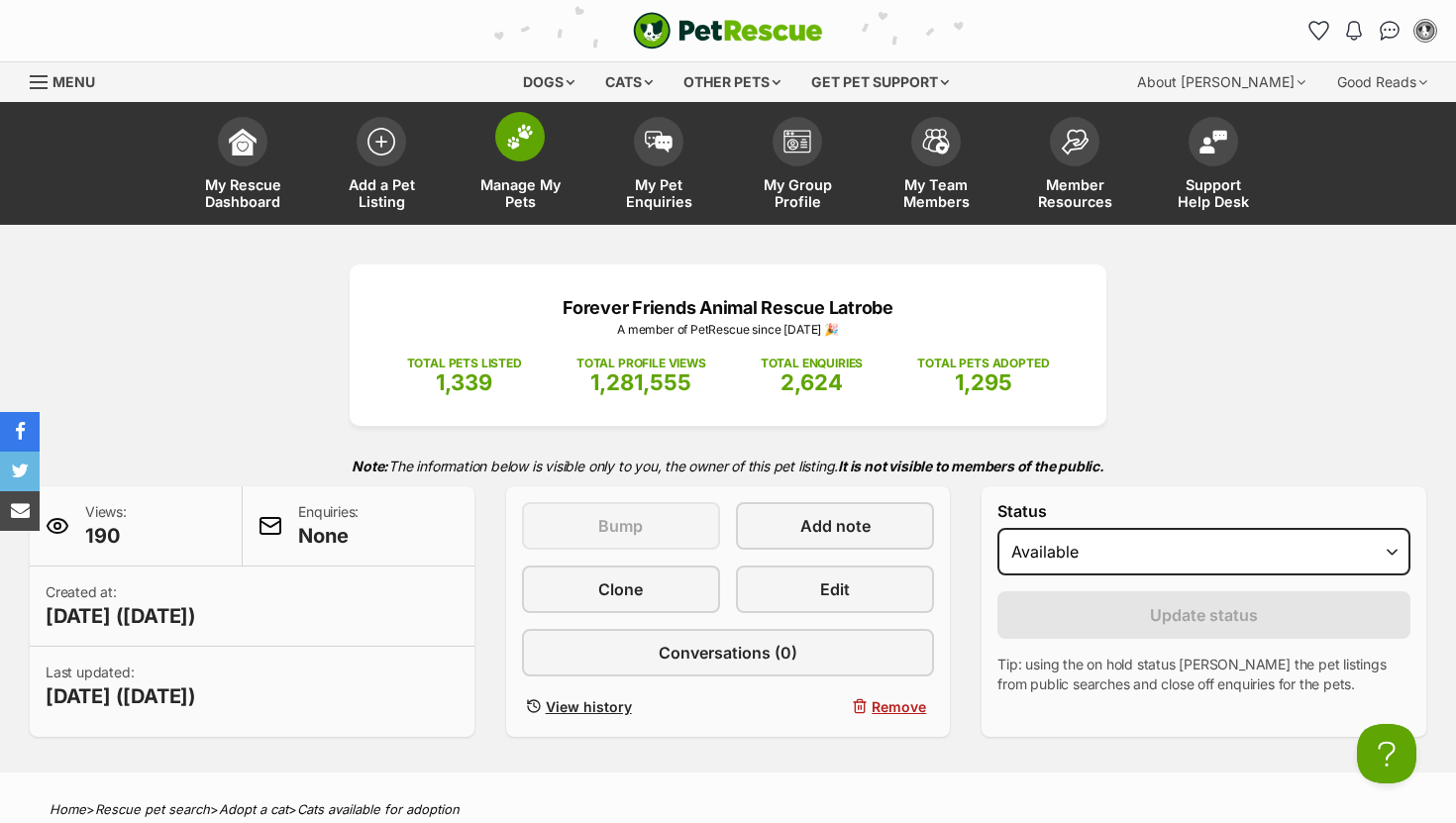 click at bounding box center (520, 137) 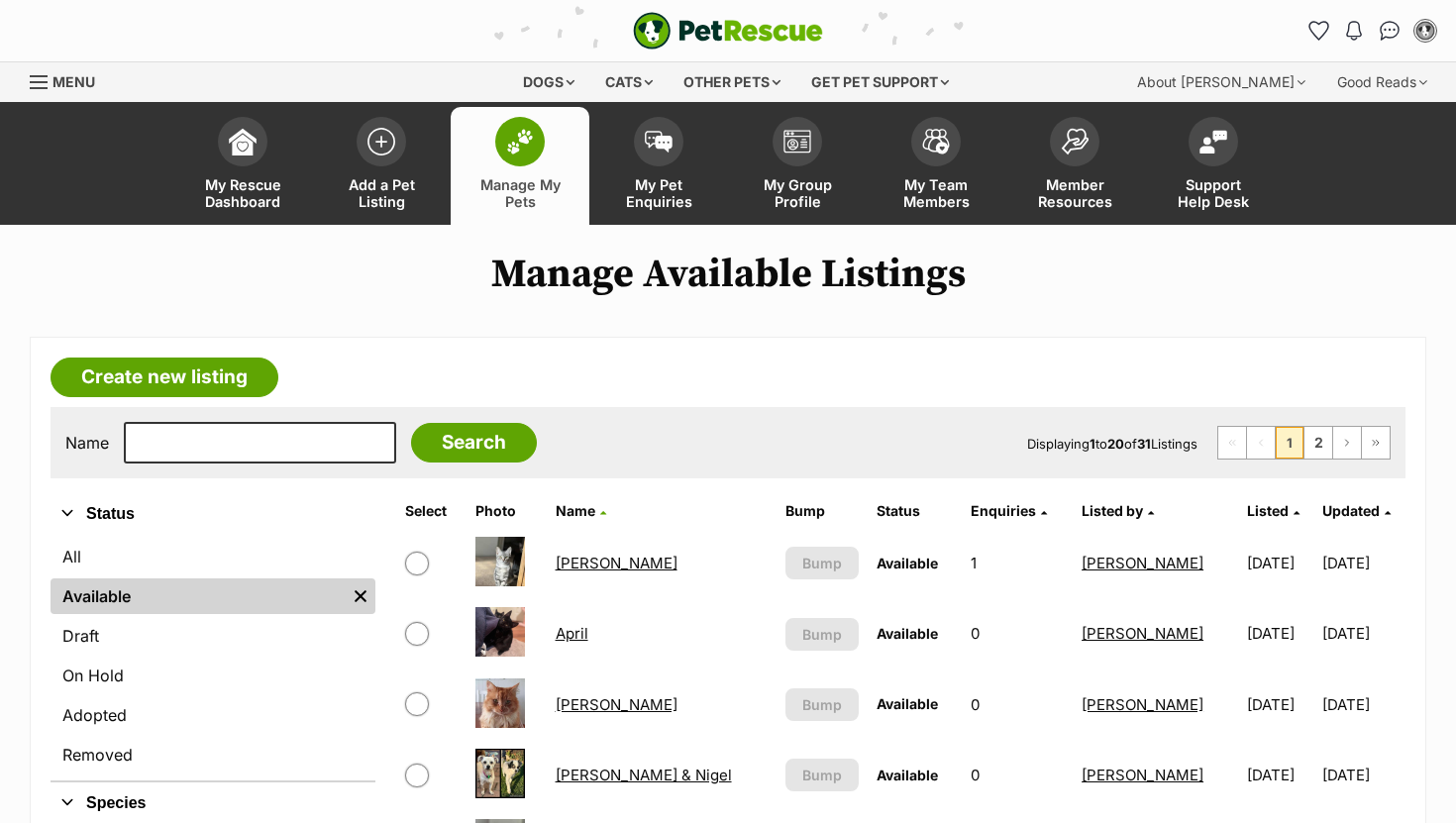 scroll, scrollTop: 509, scrollLeft: 0, axis: vertical 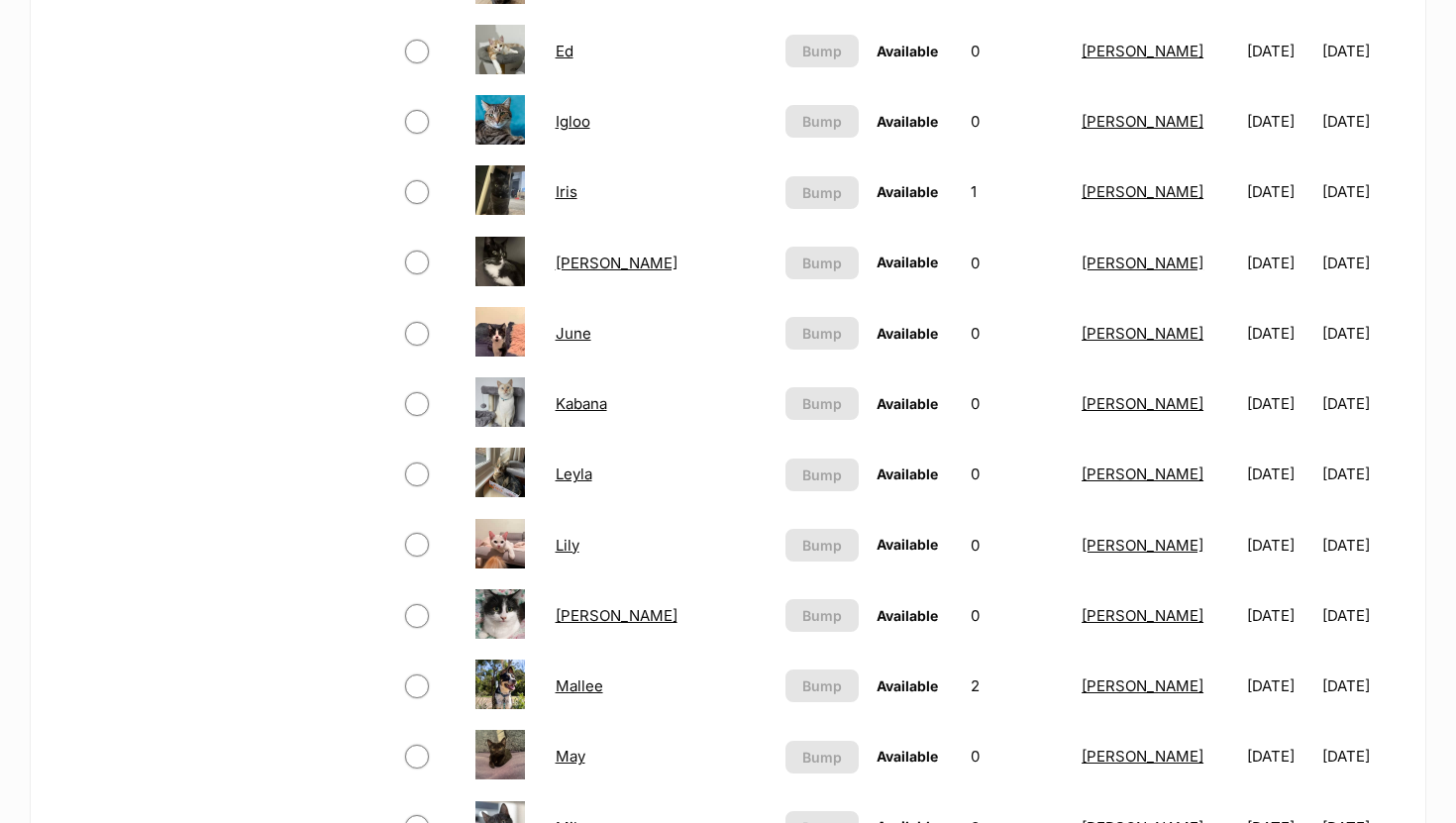 click on "[PERSON_NAME]" at bounding box center [616, 615] 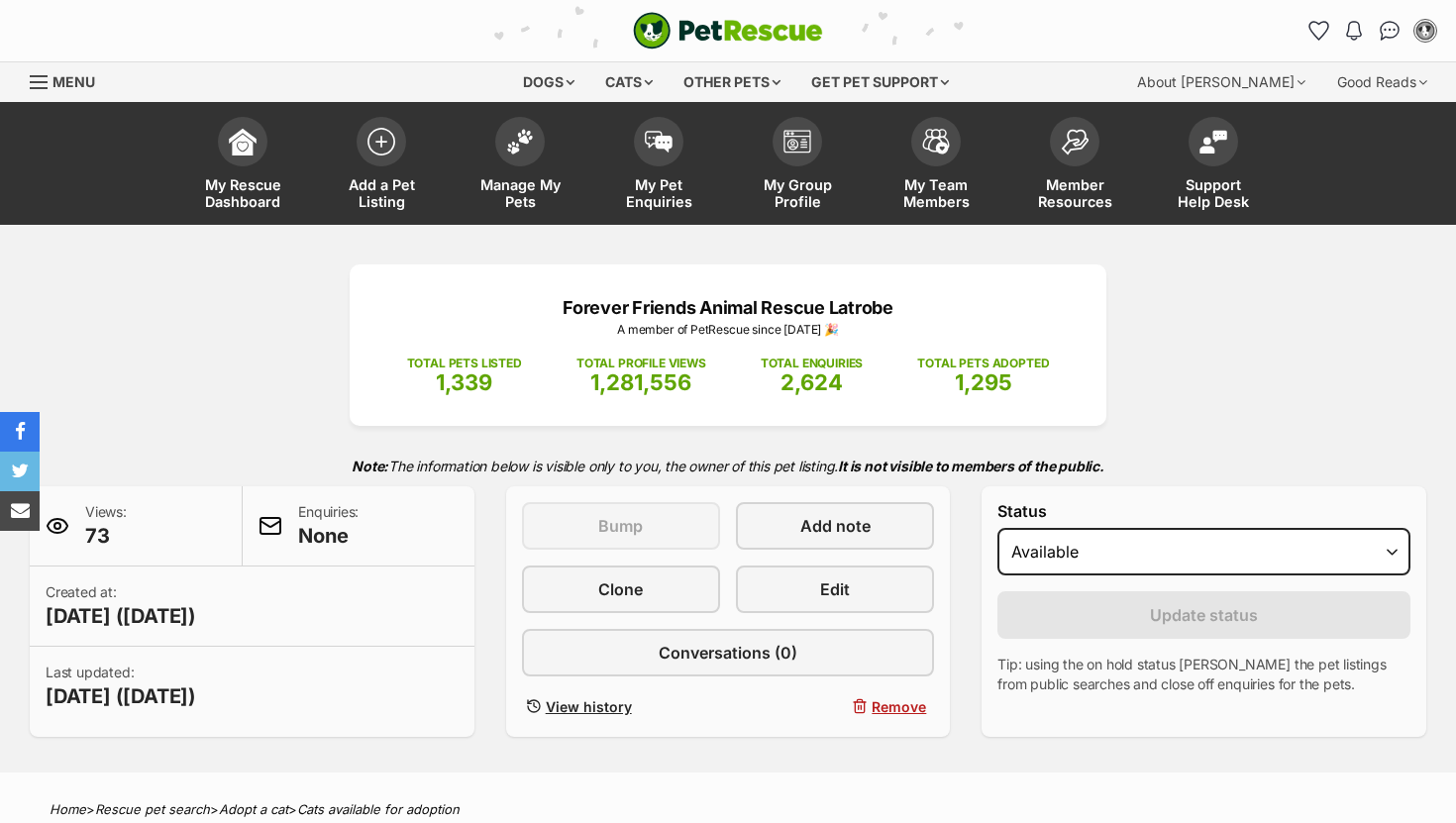 scroll, scrollTop: 0, scrollLeft: 0, axis: both 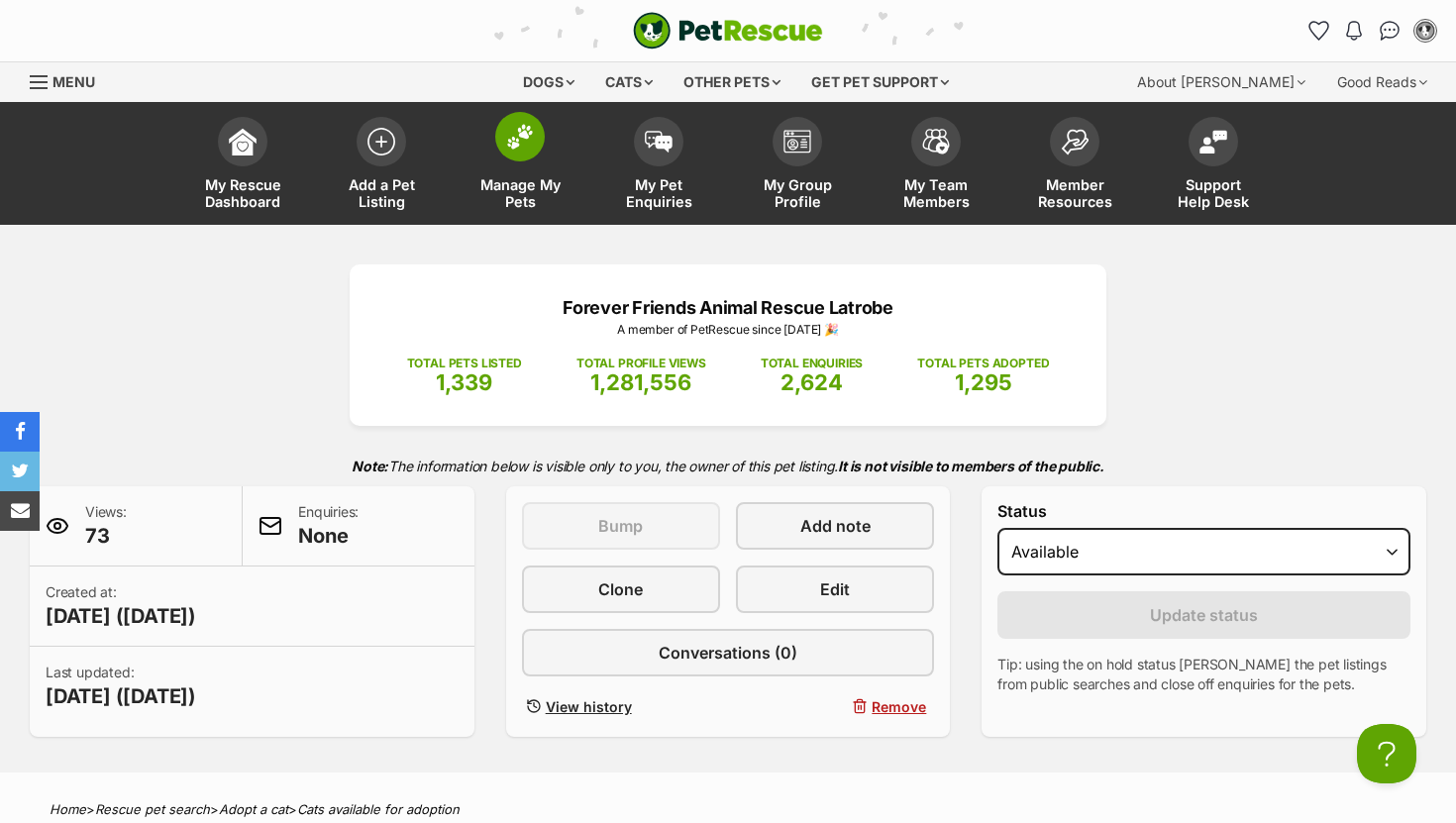 click at bounding box center [520, 137] 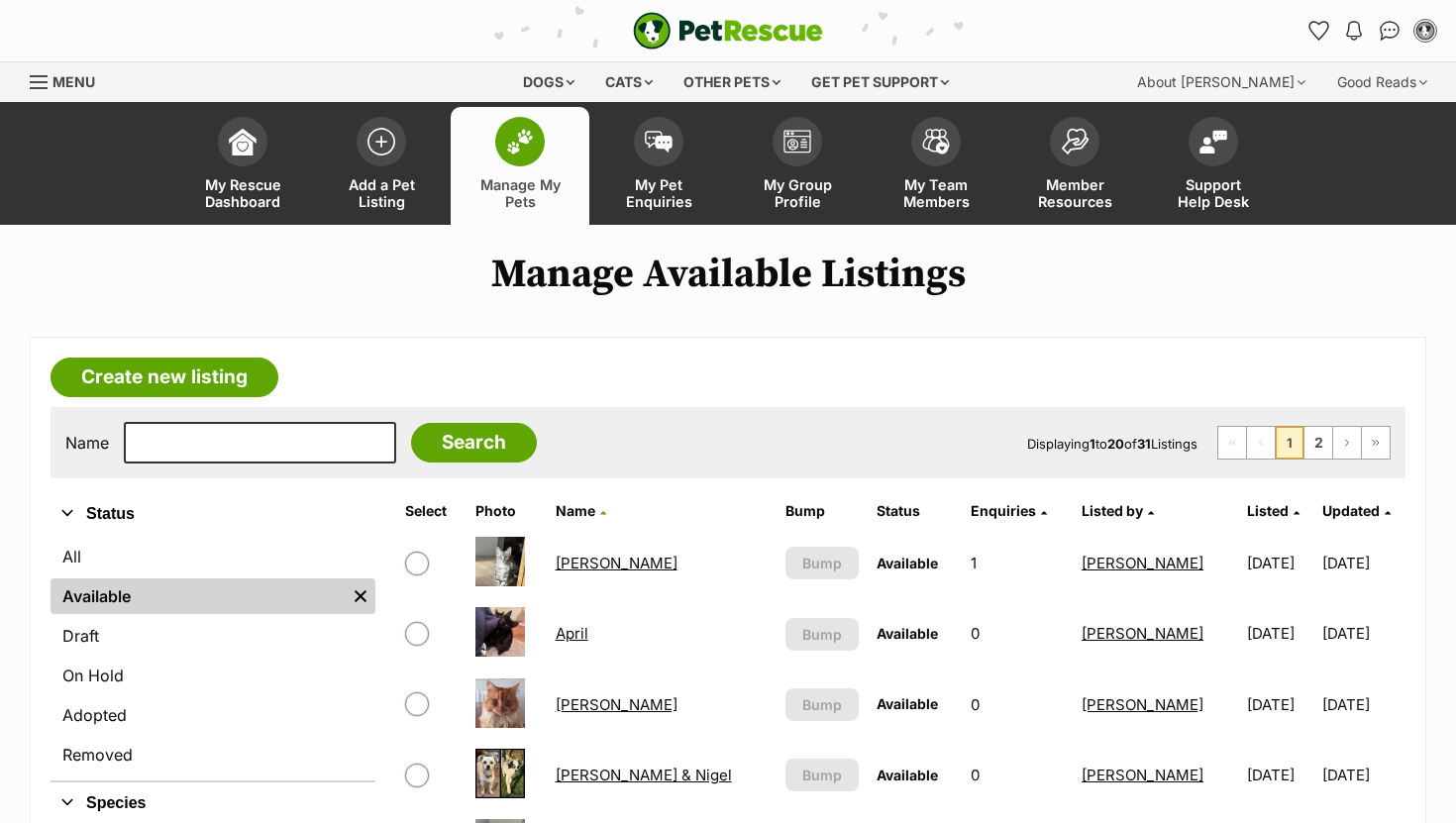 scroll, scrollTop: 162, scrollLeft: 0, axis: vertical 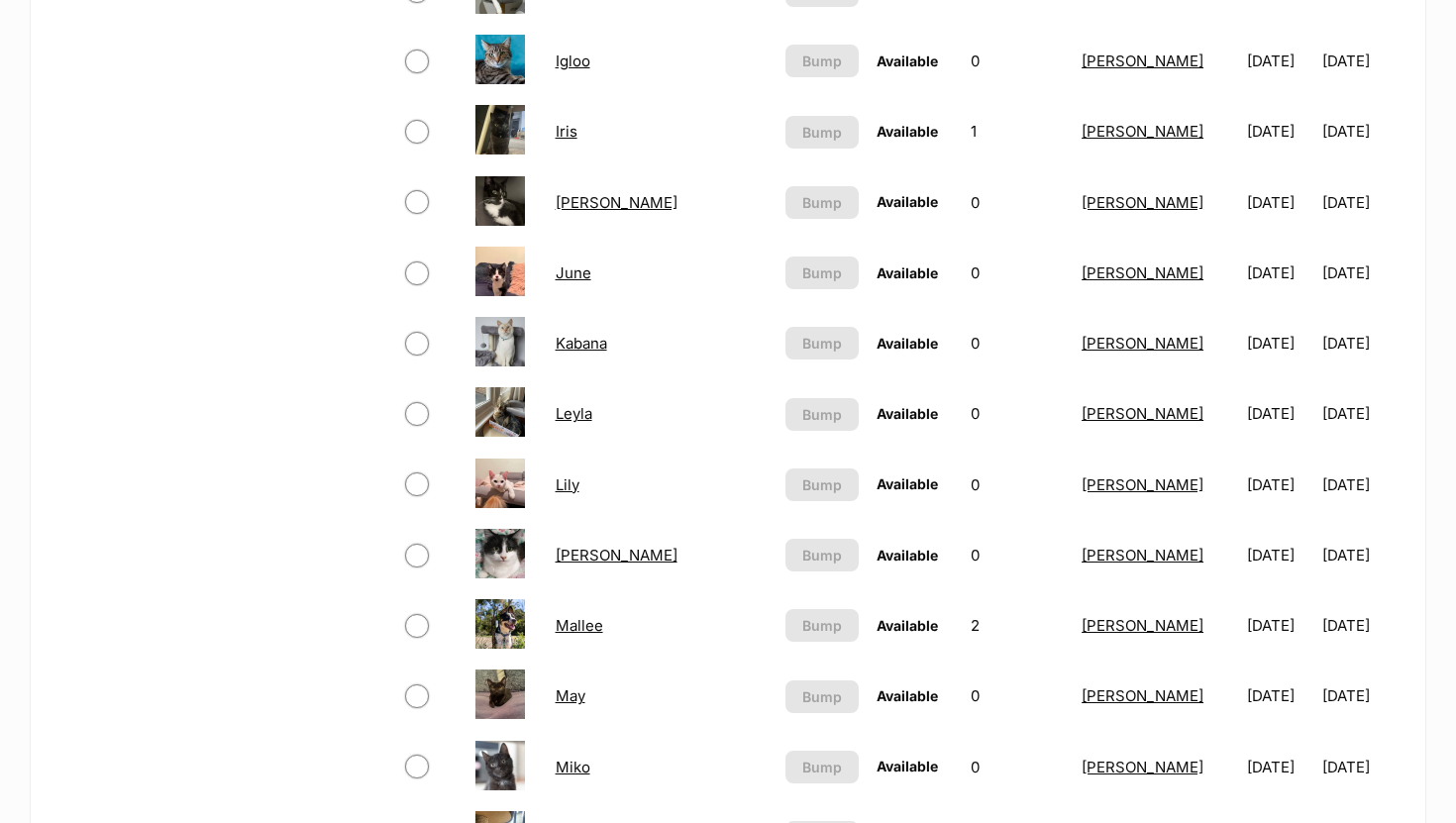 click on "[PERSON_NAME]" at bounding box center (616, 202) 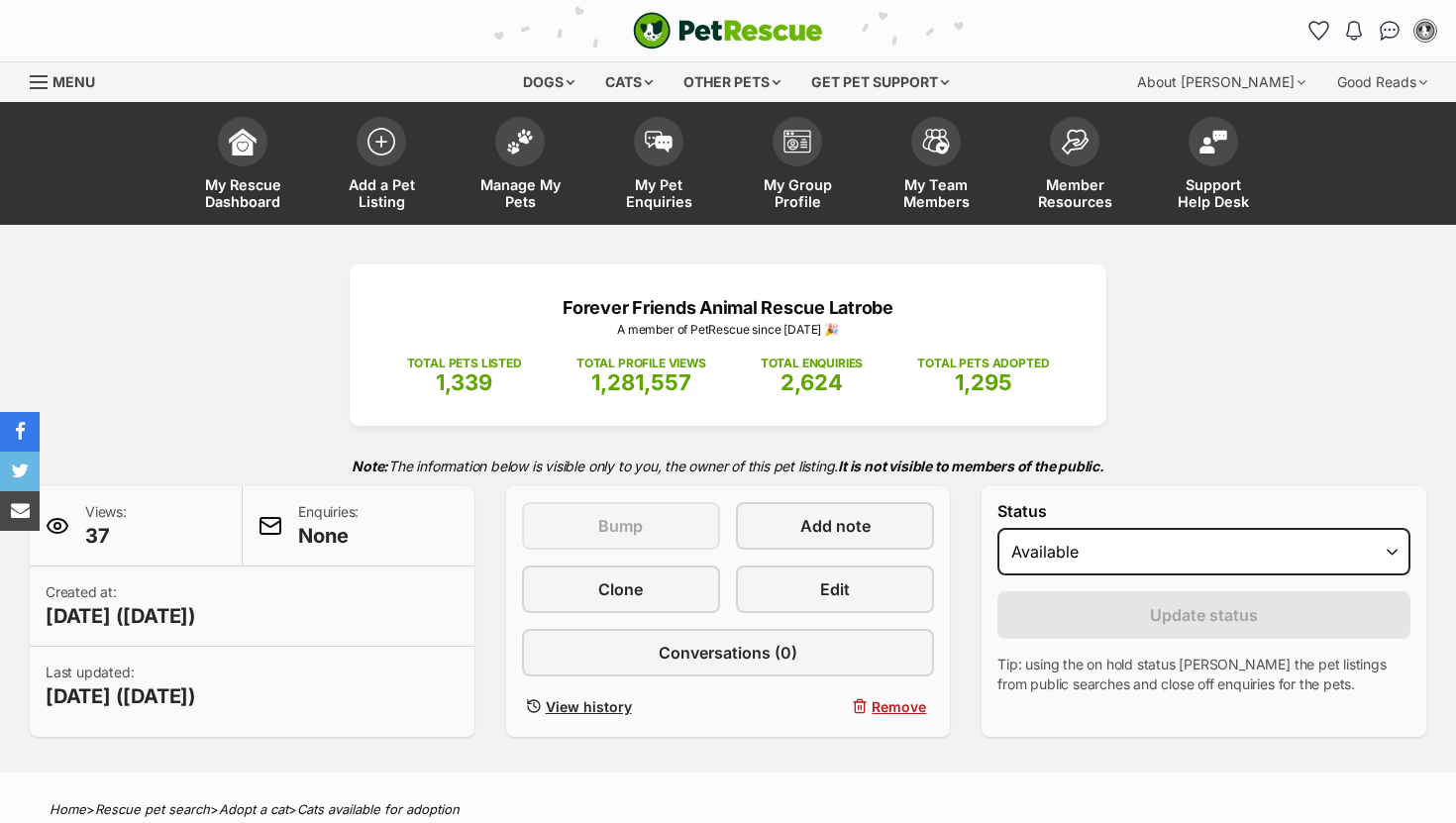 scroll, scrollTop: 0, scrollLeft: 0, axis: both 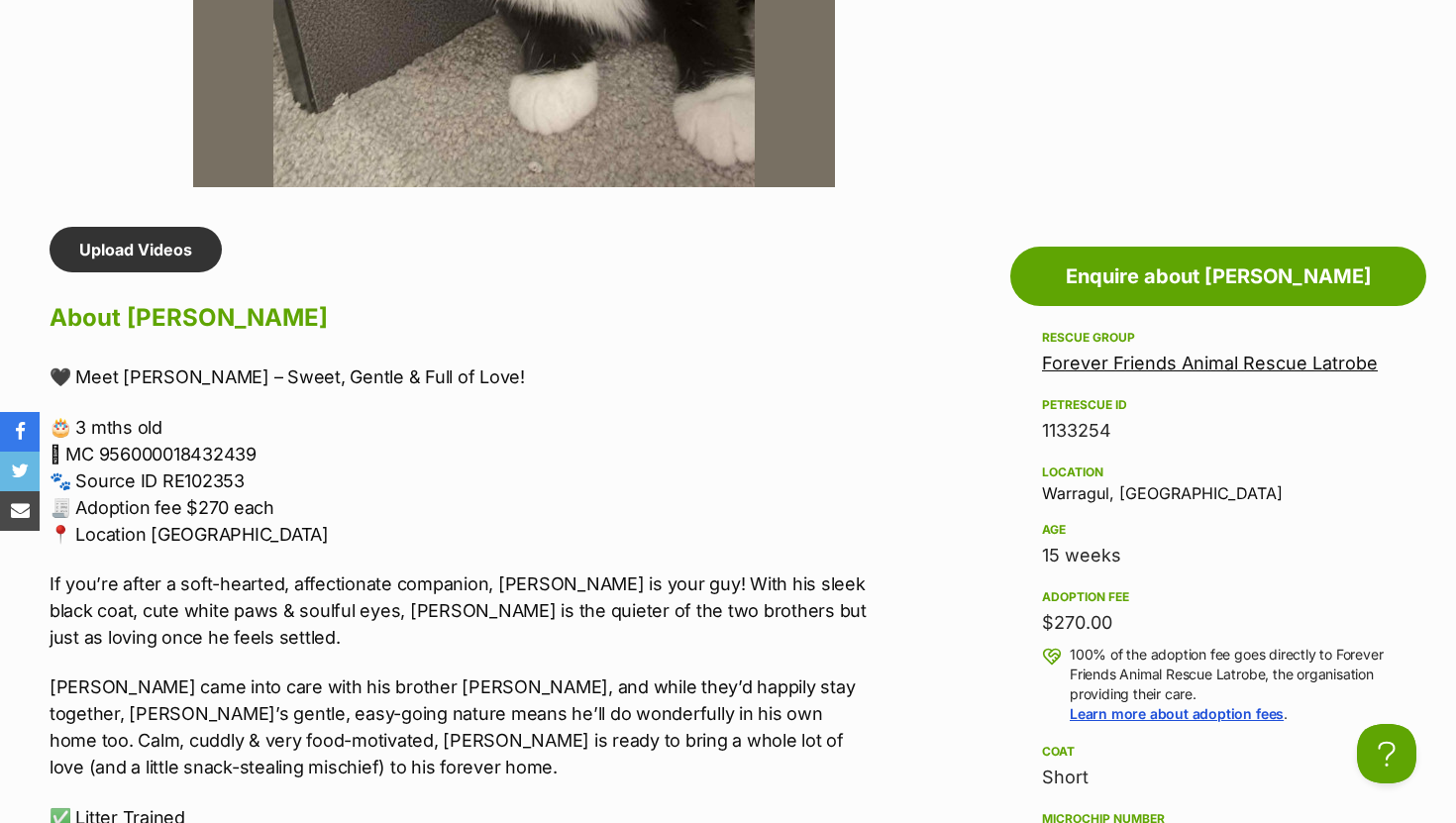 click on "🎂 3 mths old
🪪 MC 956000018432439
🐾 Source ID RE102353
🧾 Adoption fee $270 each
📍 Location Warragul" at bounding box center [459, 480] 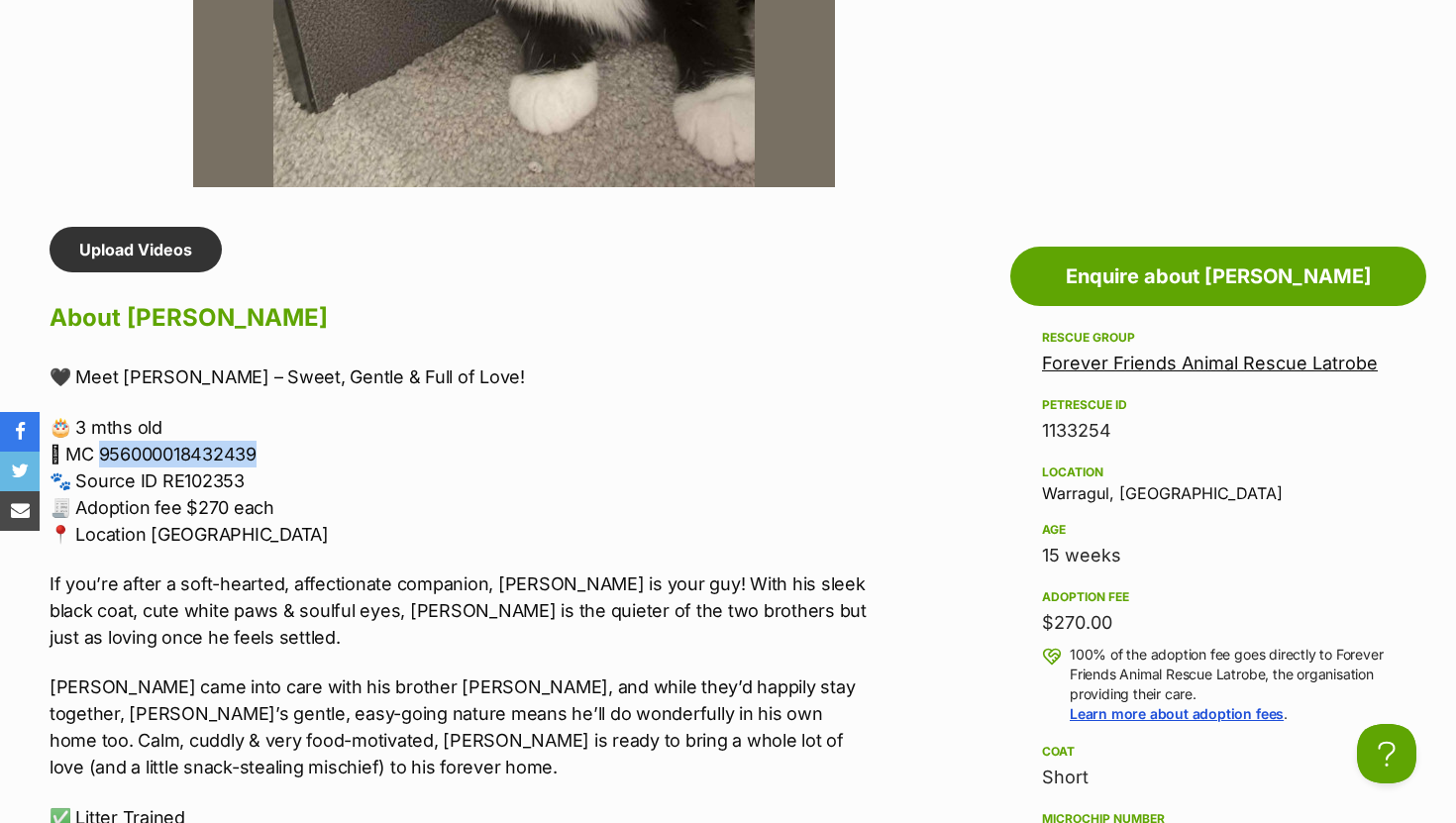 click on "🎂 3 mths old
🪪 MC 956000018432439
🐾 Source ID RE102353
🧾 Adoption fee $270 each
📍 Location Warragul" at bounding box center (459, 480) 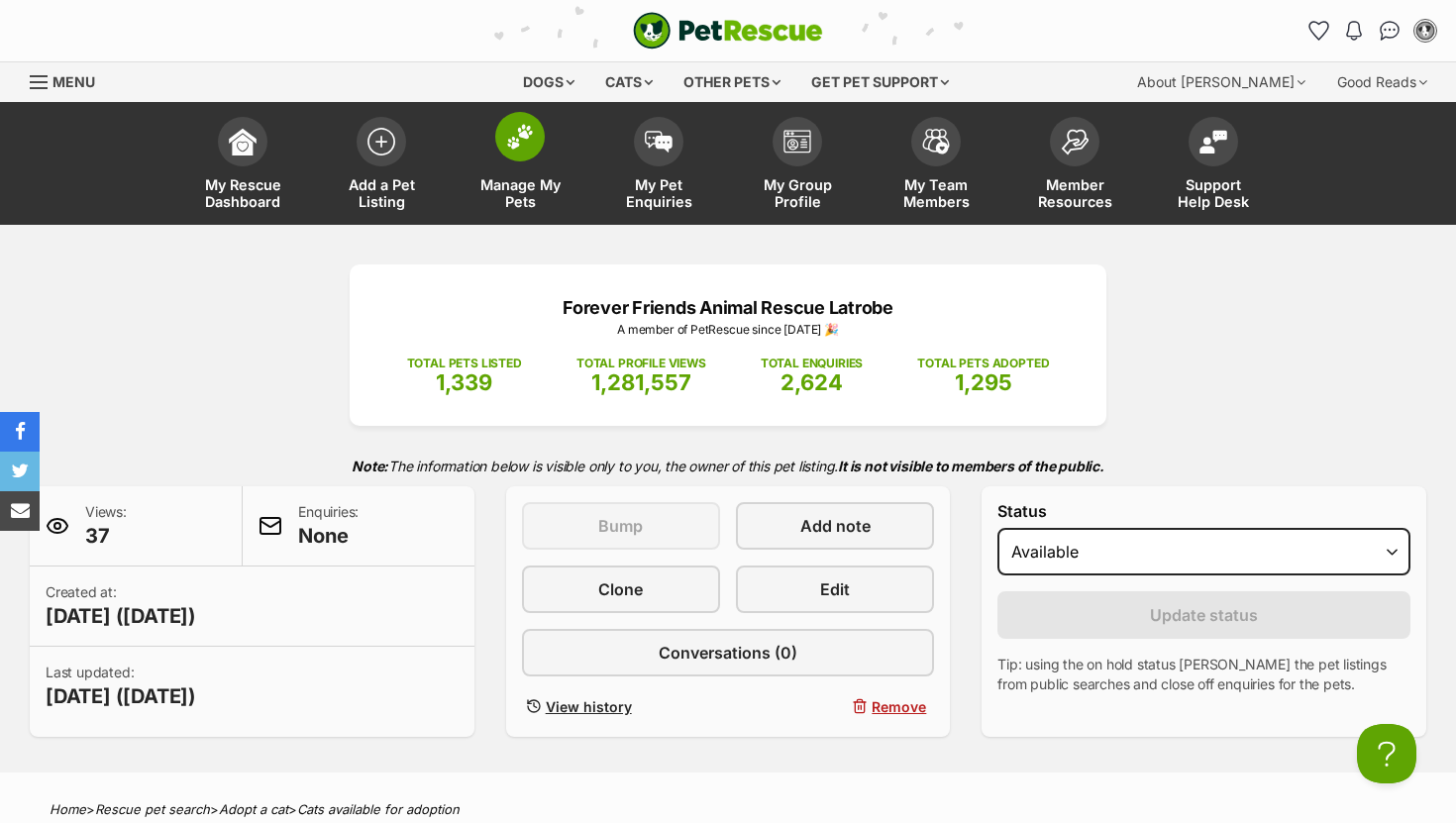 click on "Manage My Pets" at bounding box center (520, 165) 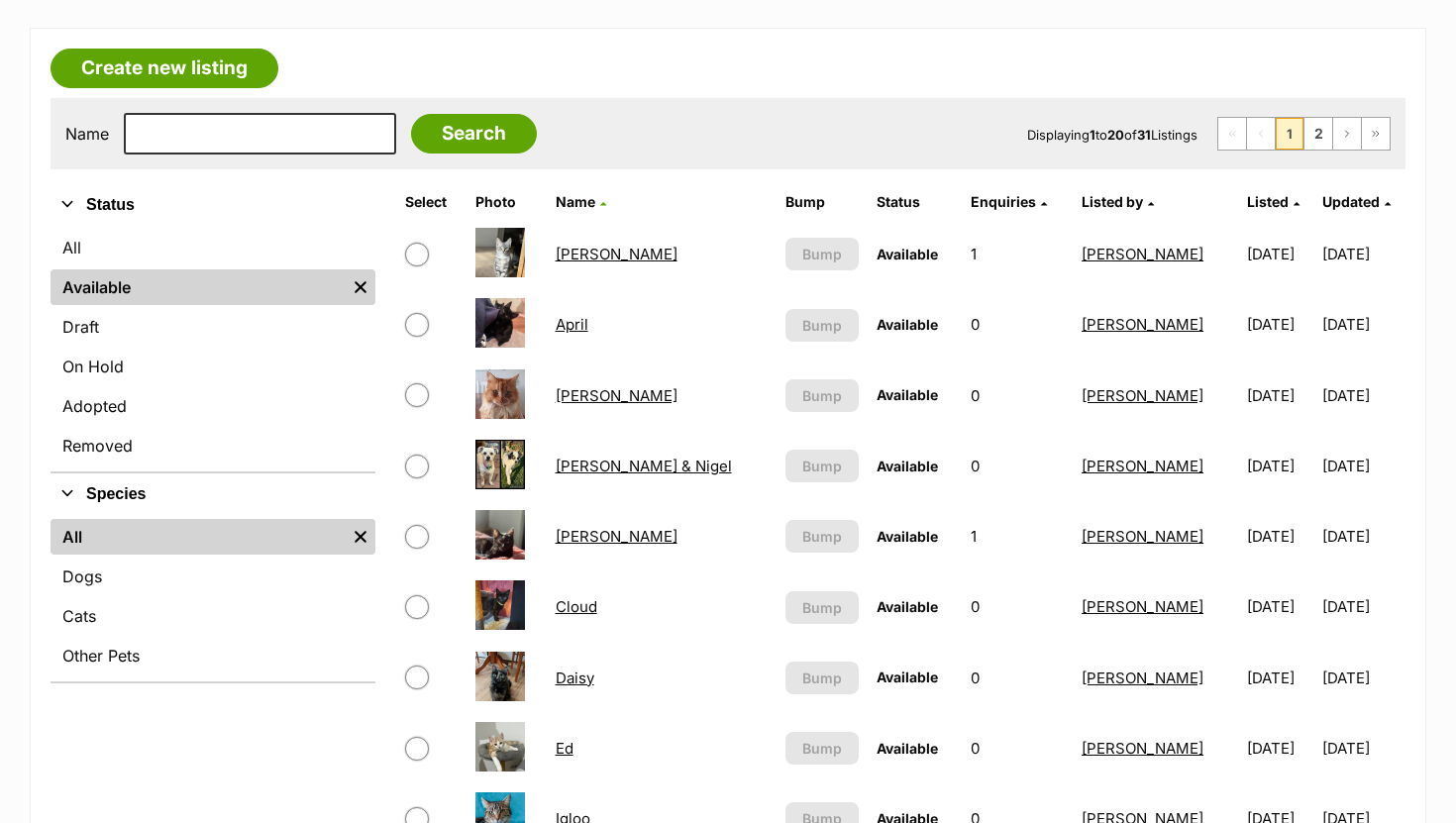 scroll, scrollTop: 537, scrollLeft: 0, axis: vertical 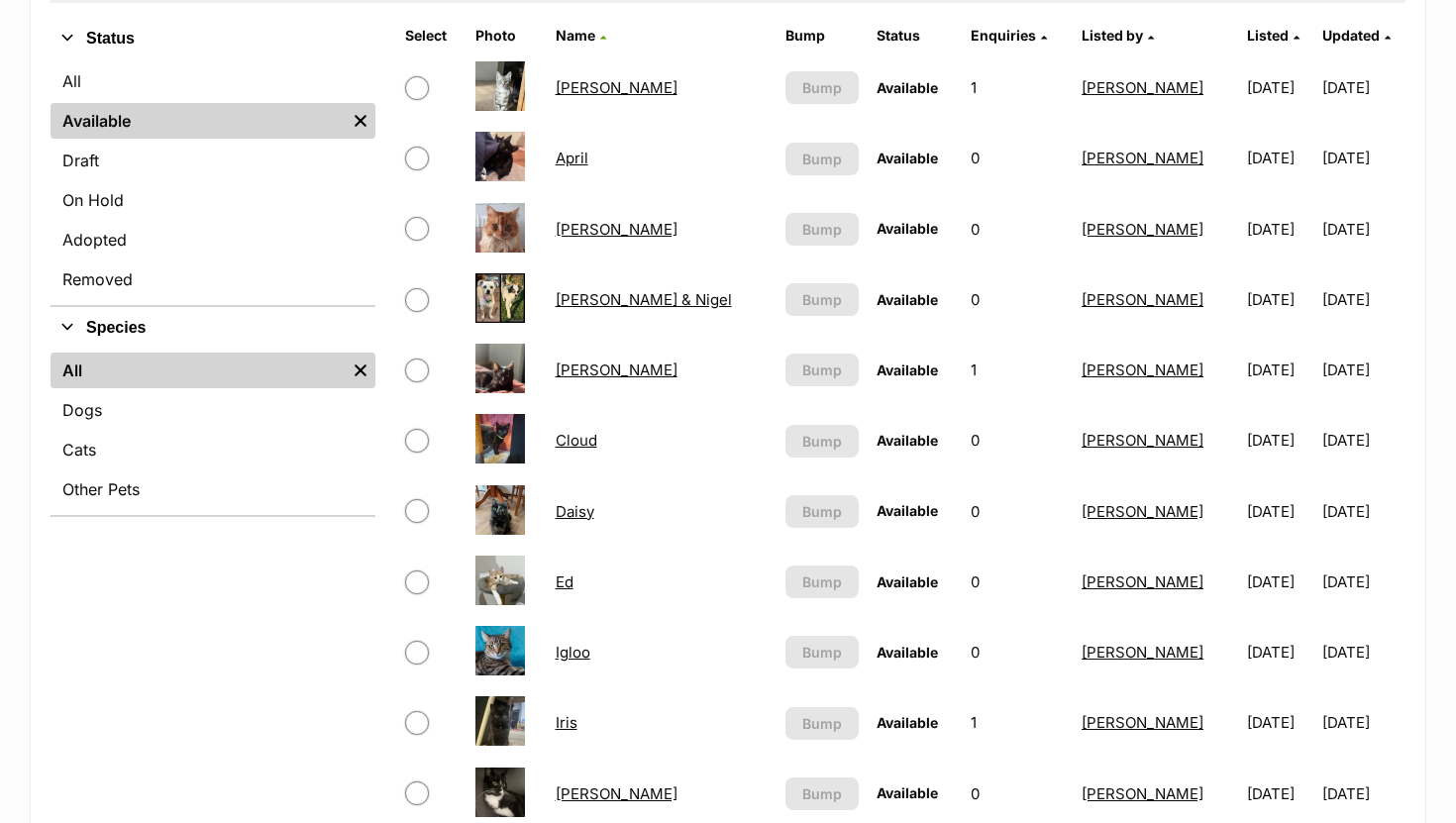 click on "[PERSON_NAME] & Nigel" at bounding box center [644, 299] 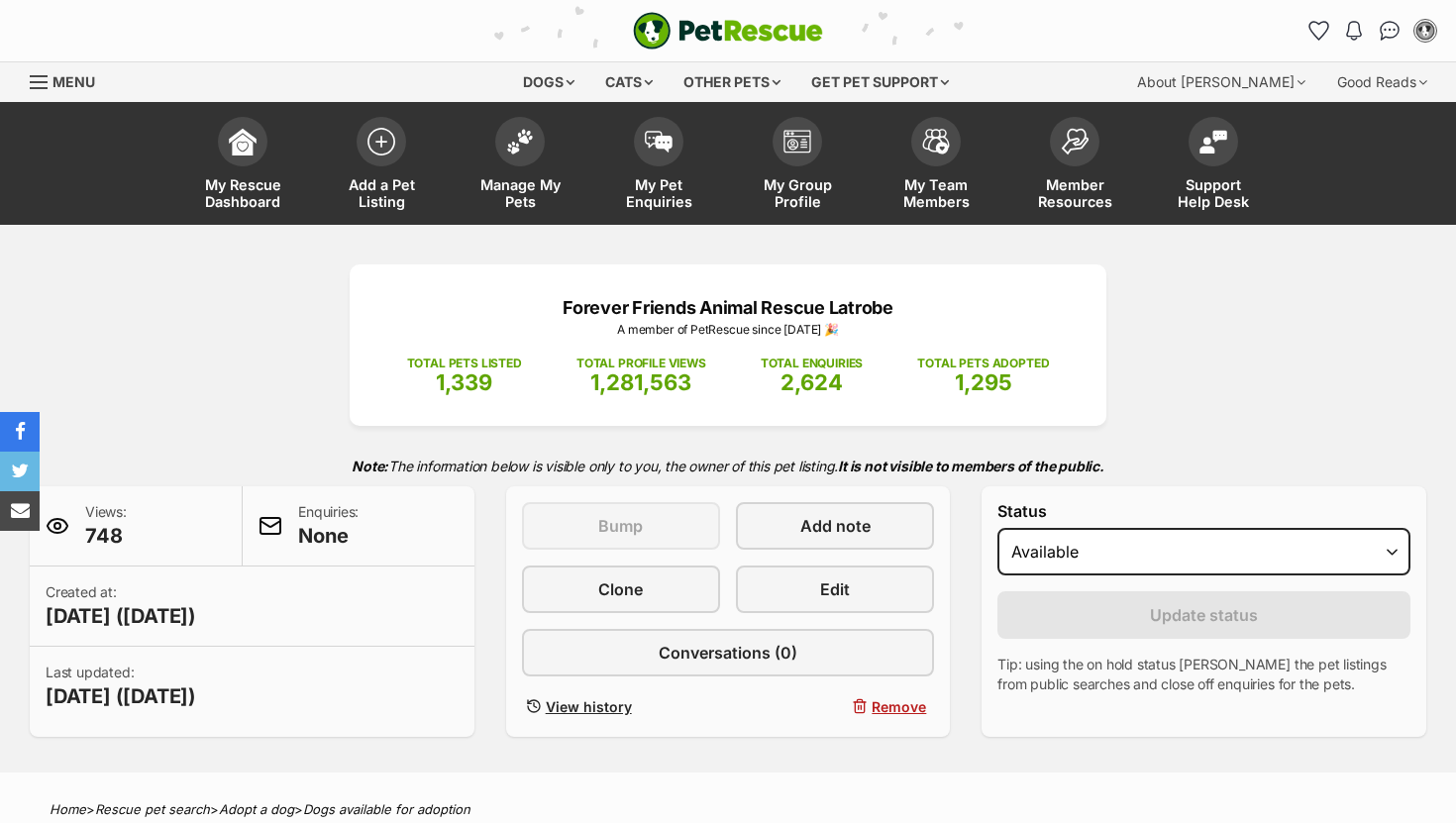 scroll, scrollTop: 0, scrollLeft: 0, axis: both 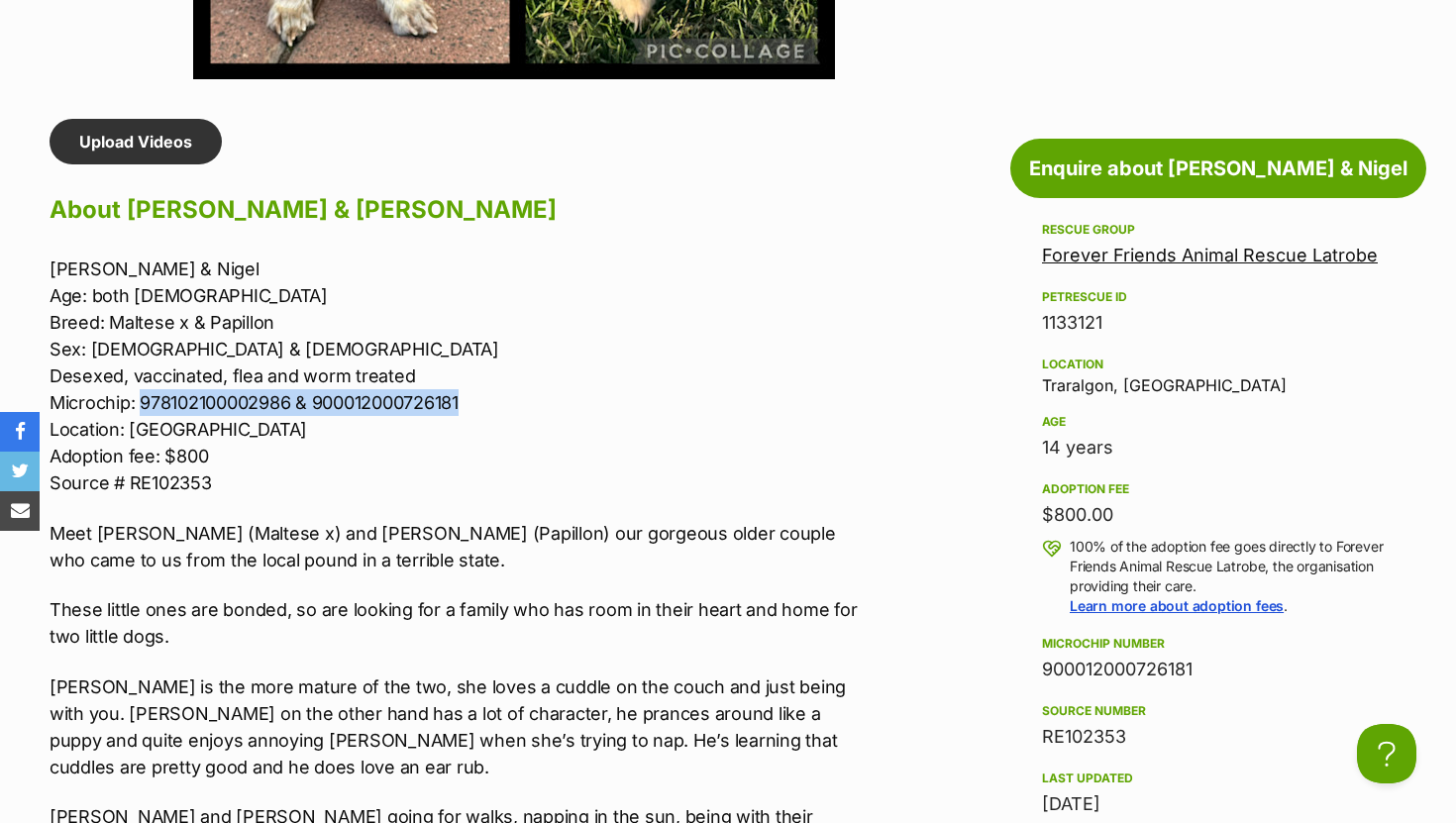 drag, startPoint x: 142, startPoint y: 401, endPoint x: 472, endPoint y: 395, distance: 330.0545 